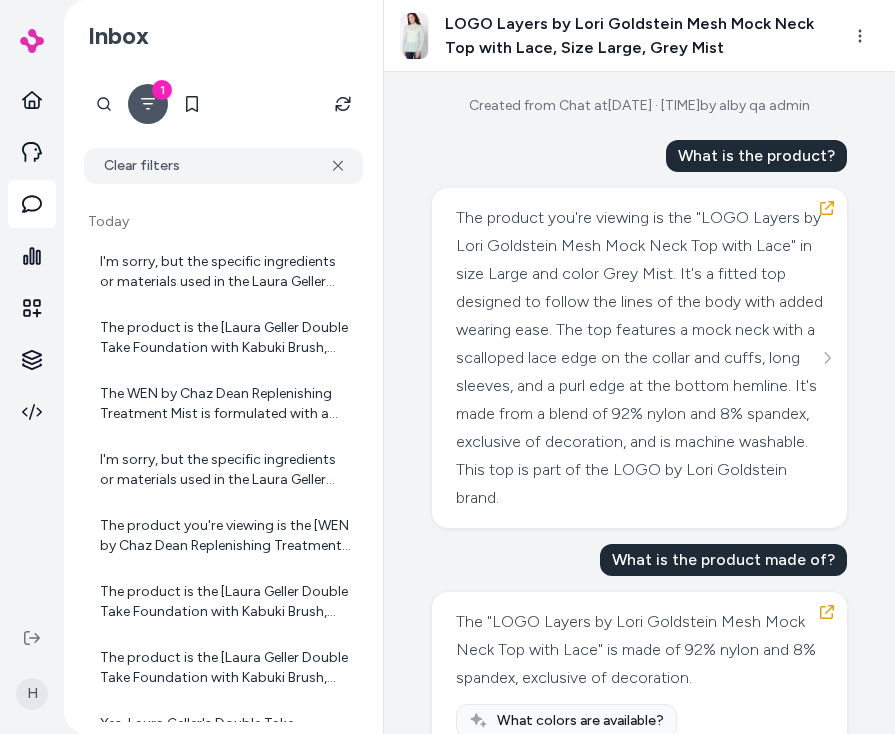 scroll, scrollTop: 0, scrollLeft: 0, axis: both 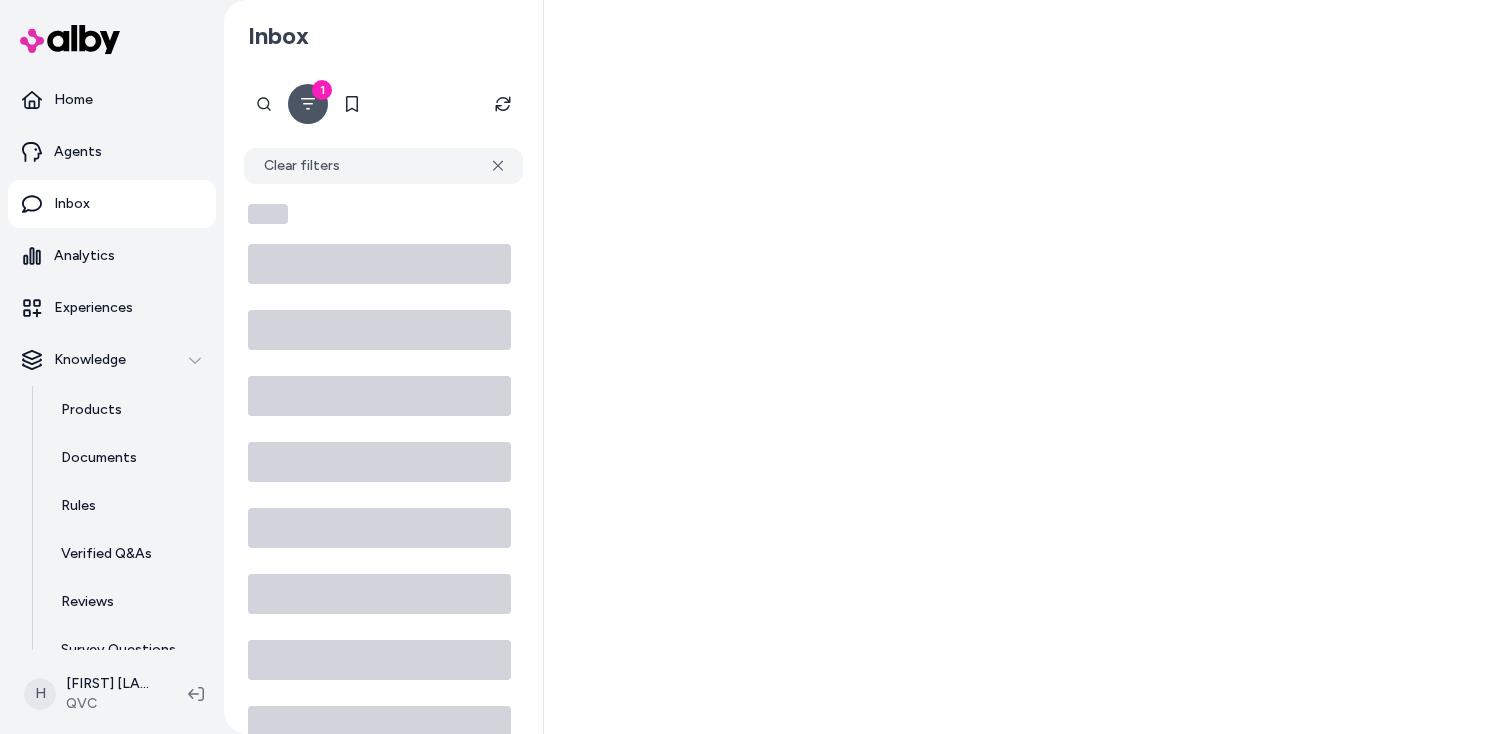 click at bounding box center [1028, 367] 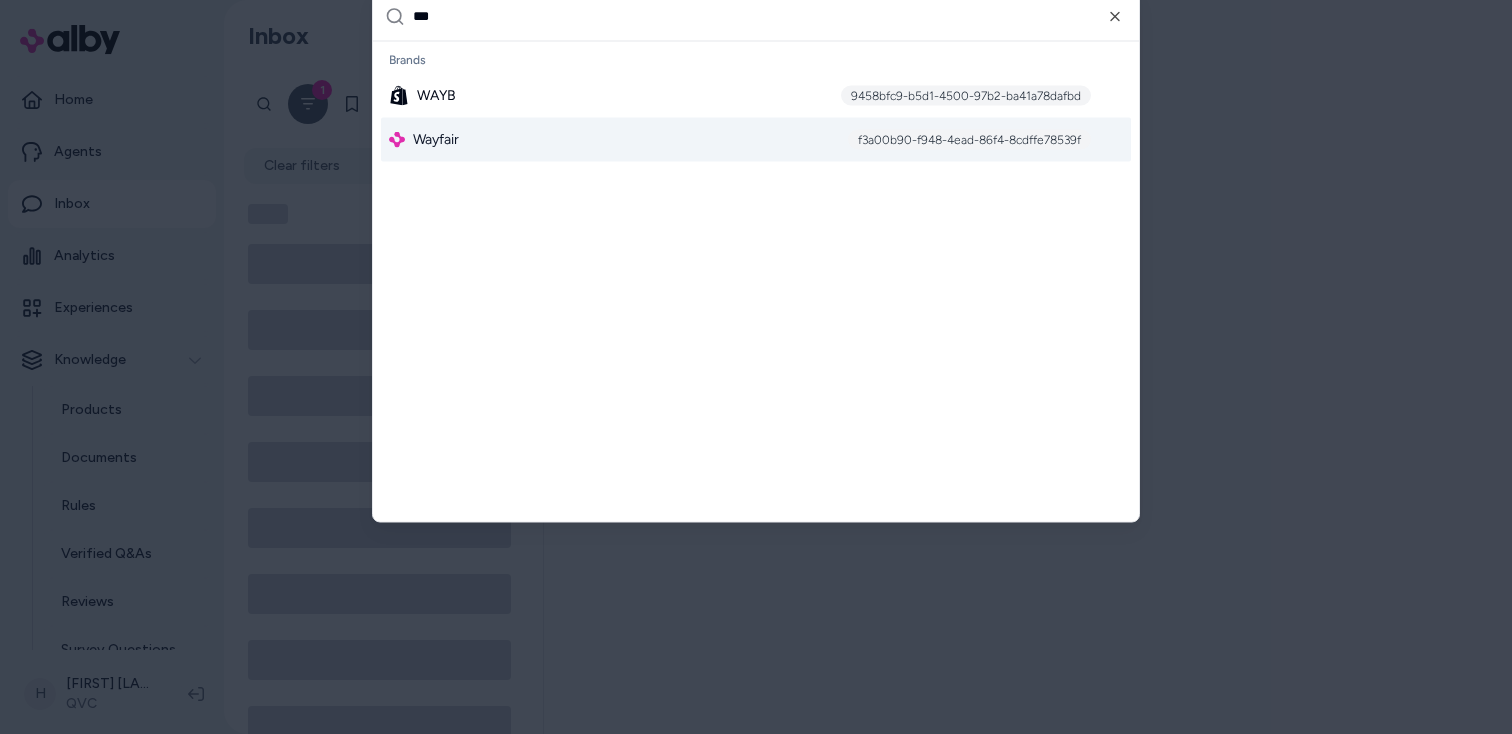 type on "***" 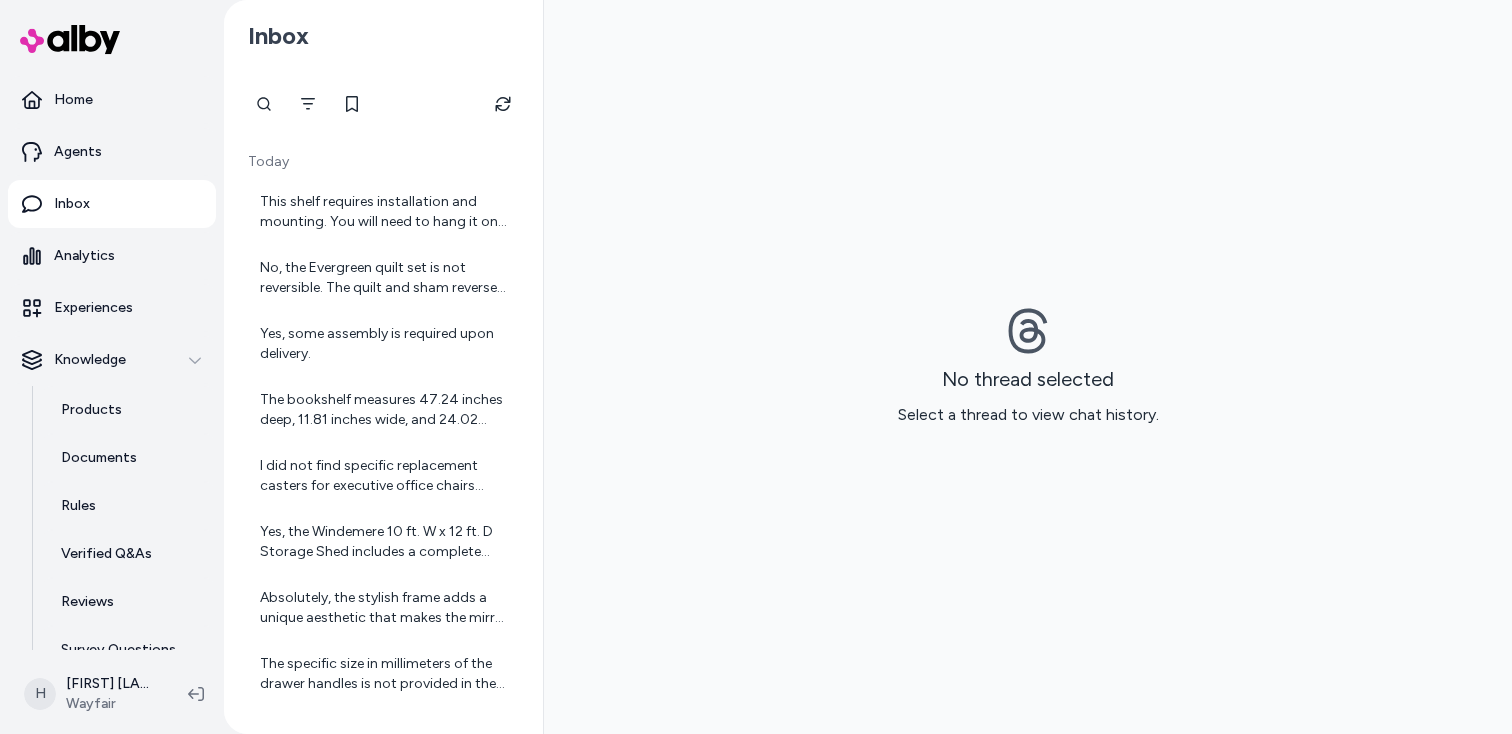 scroll, scrollTop: 0, scrollLeft: 0, axis: both 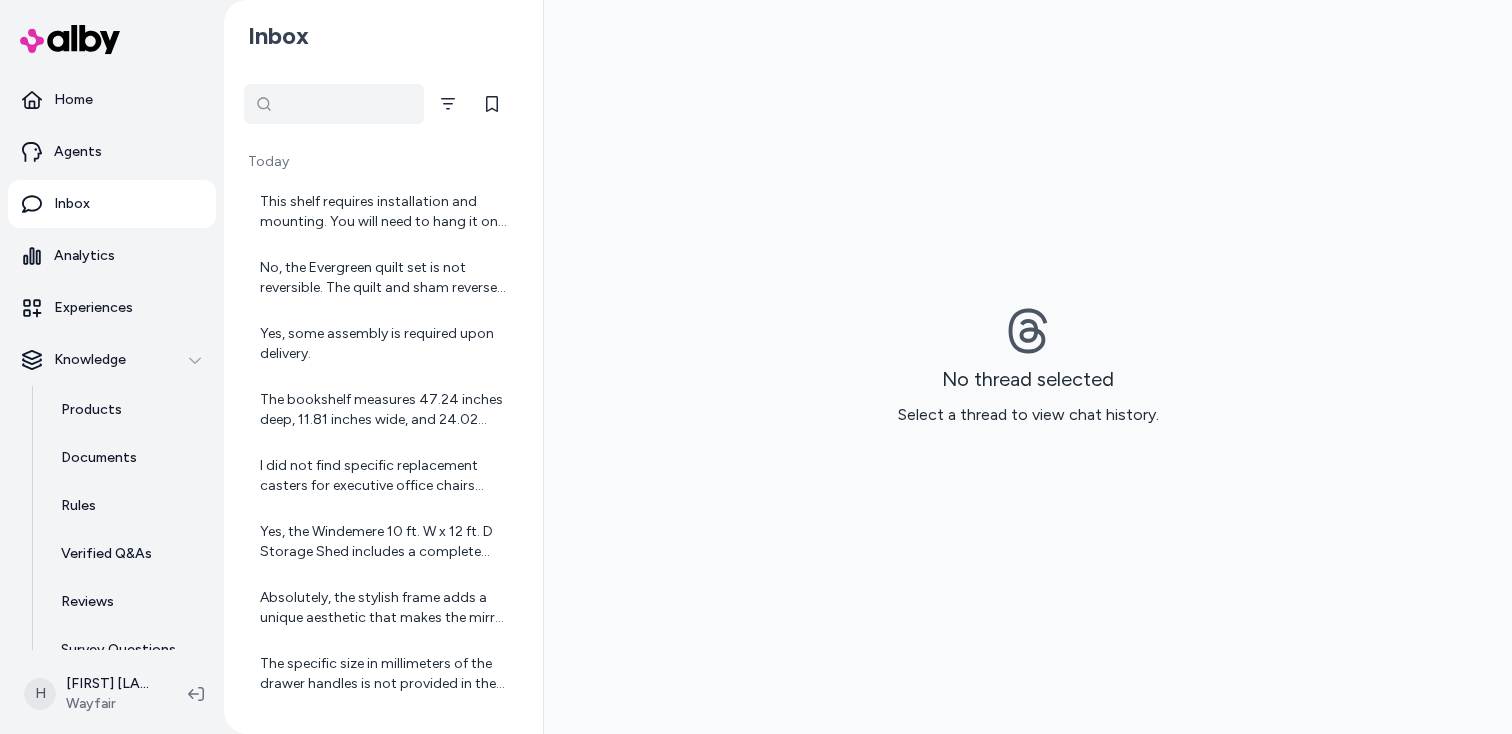 click at bounding box center (334, 104) 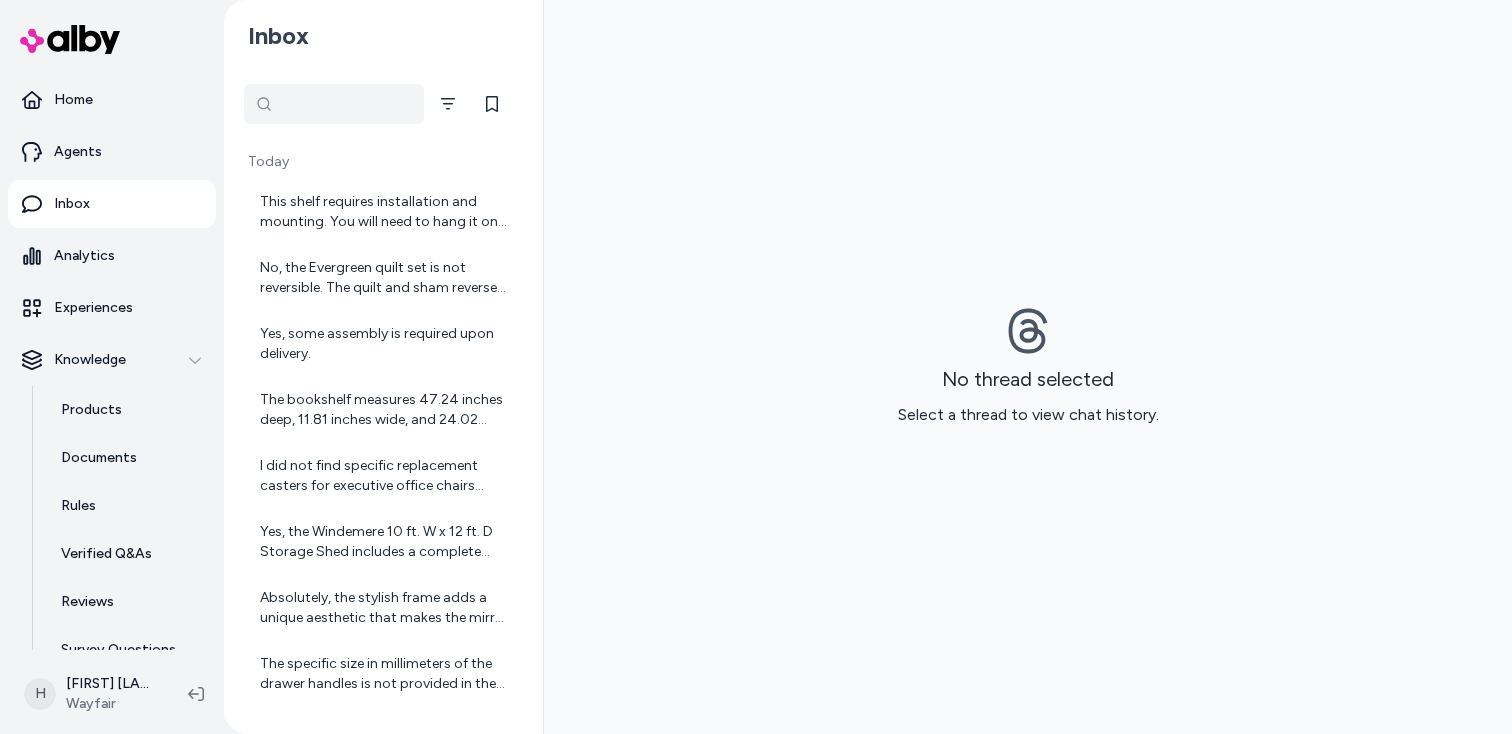 click on "Inbox" at bounding box center [383, 36] 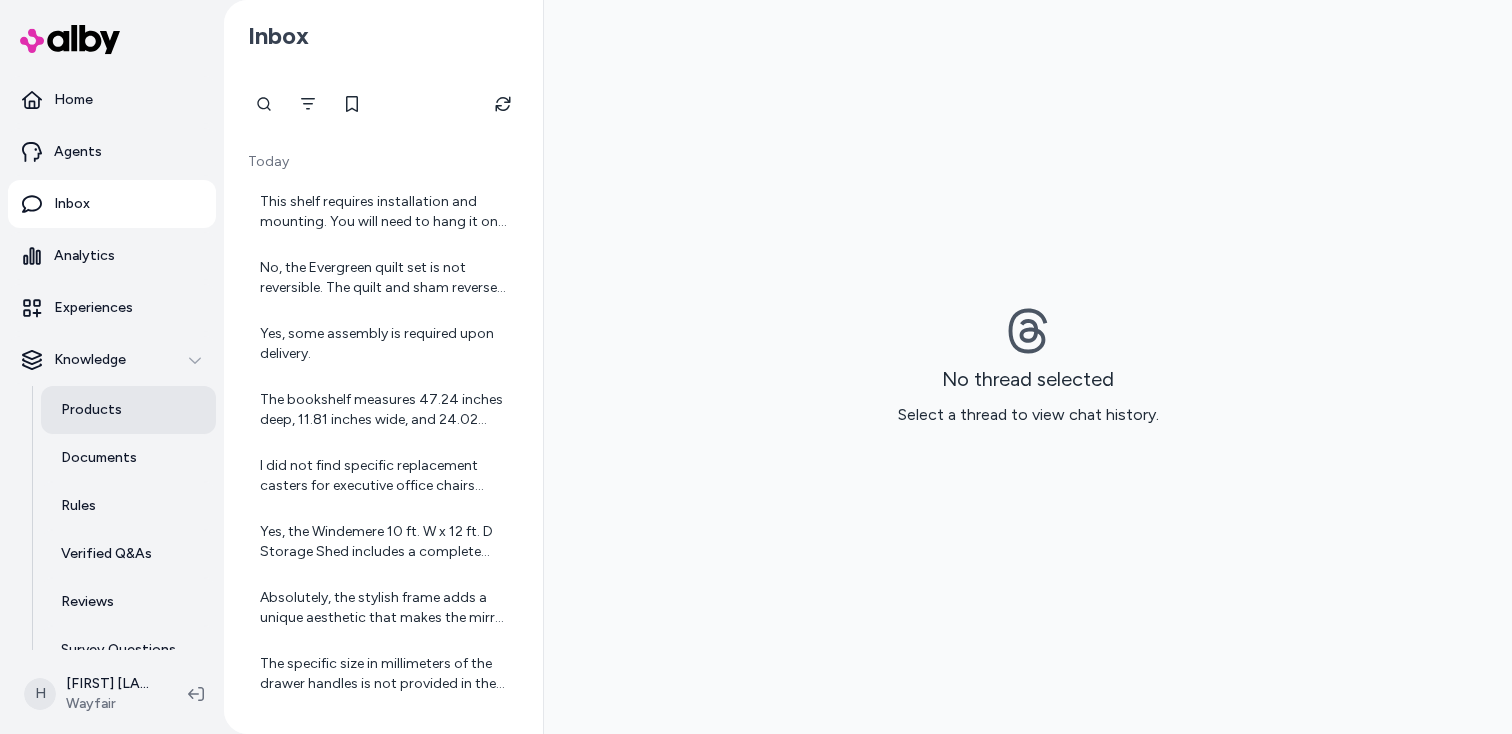 click on "Products" at bounding box center [128, 410] 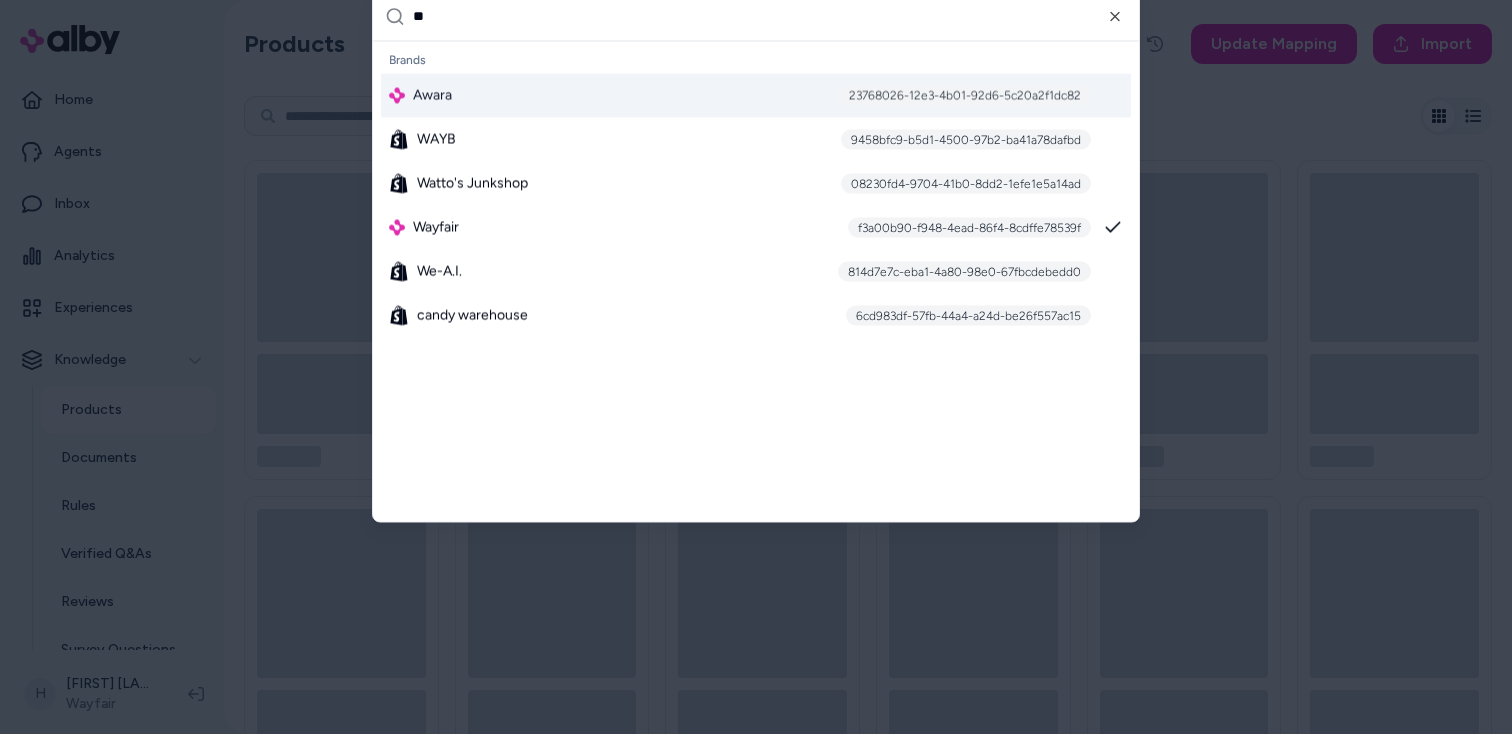 type on "***" 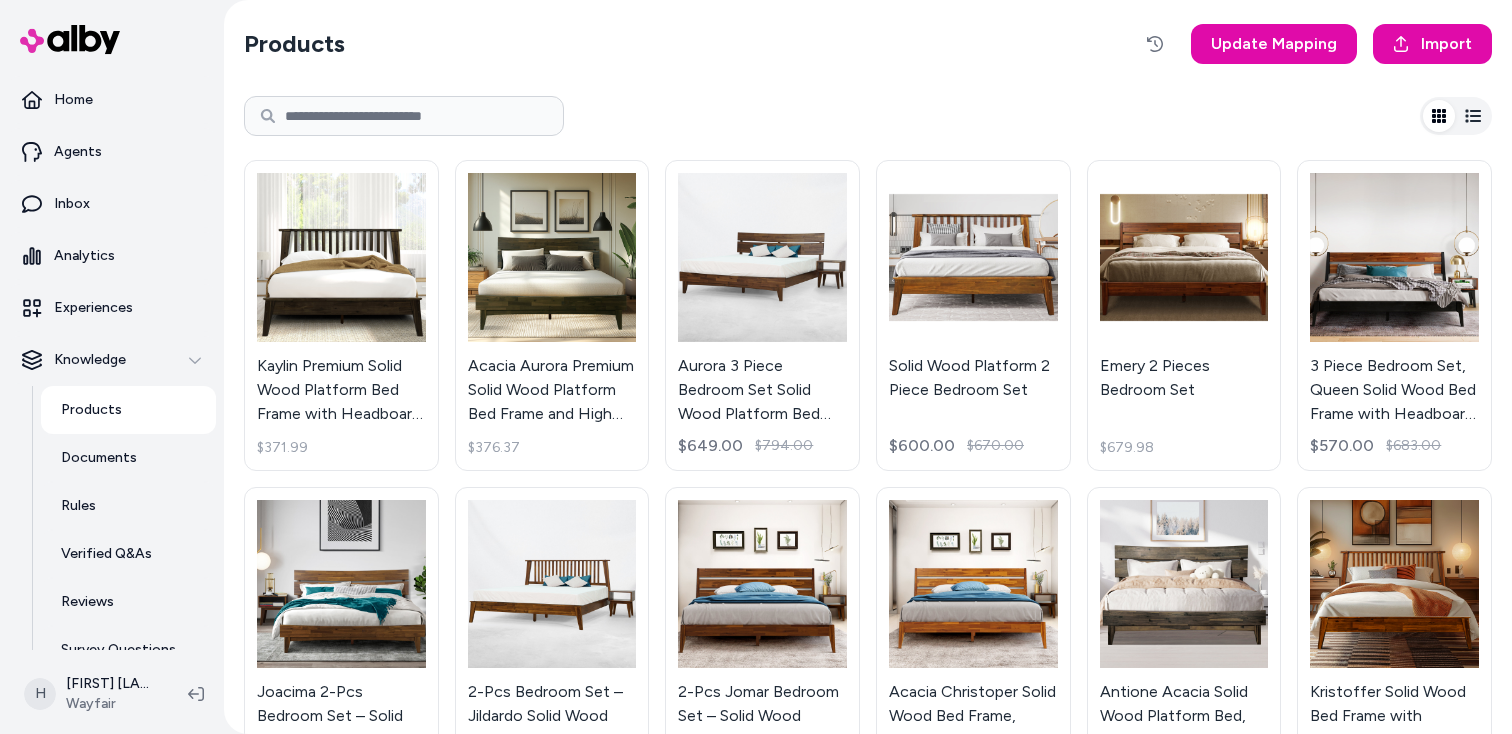 click 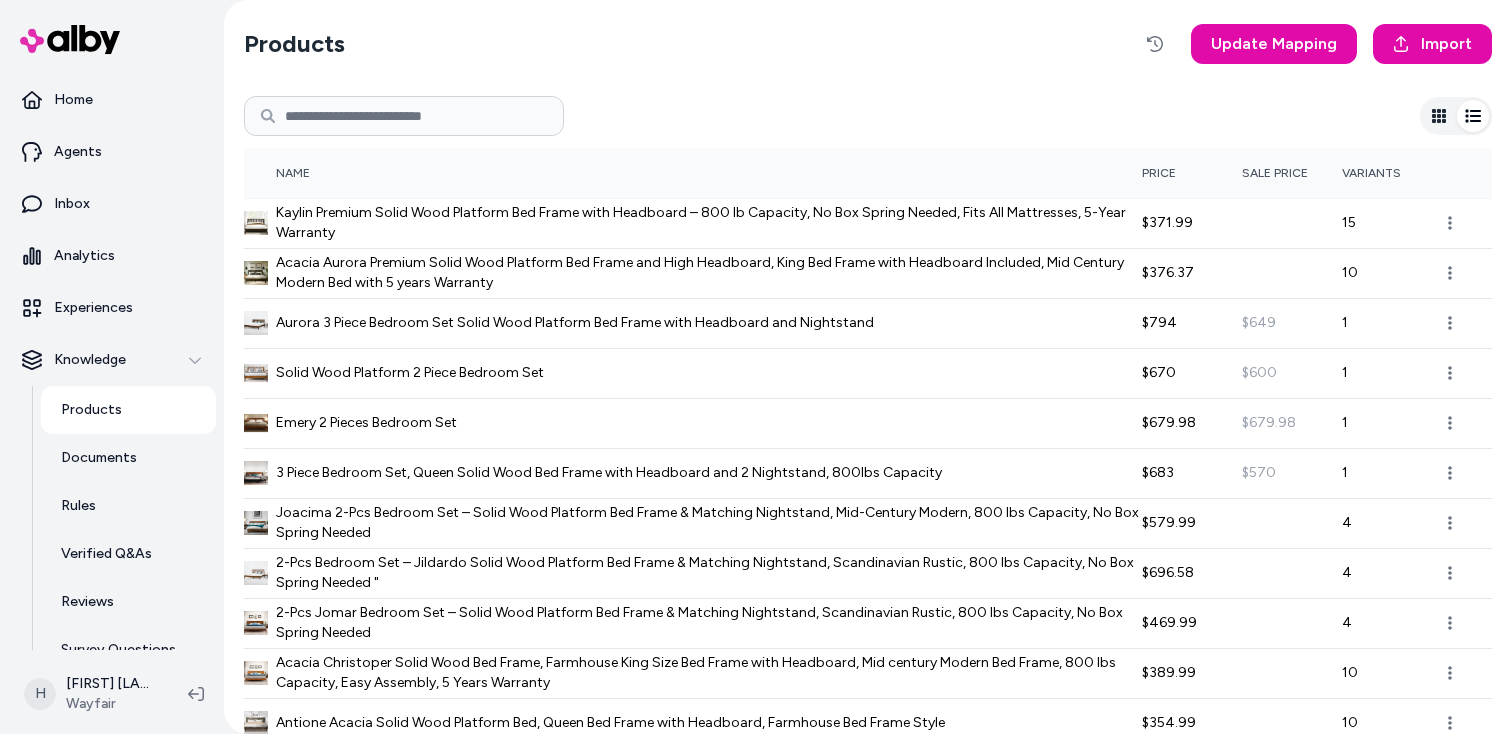 click 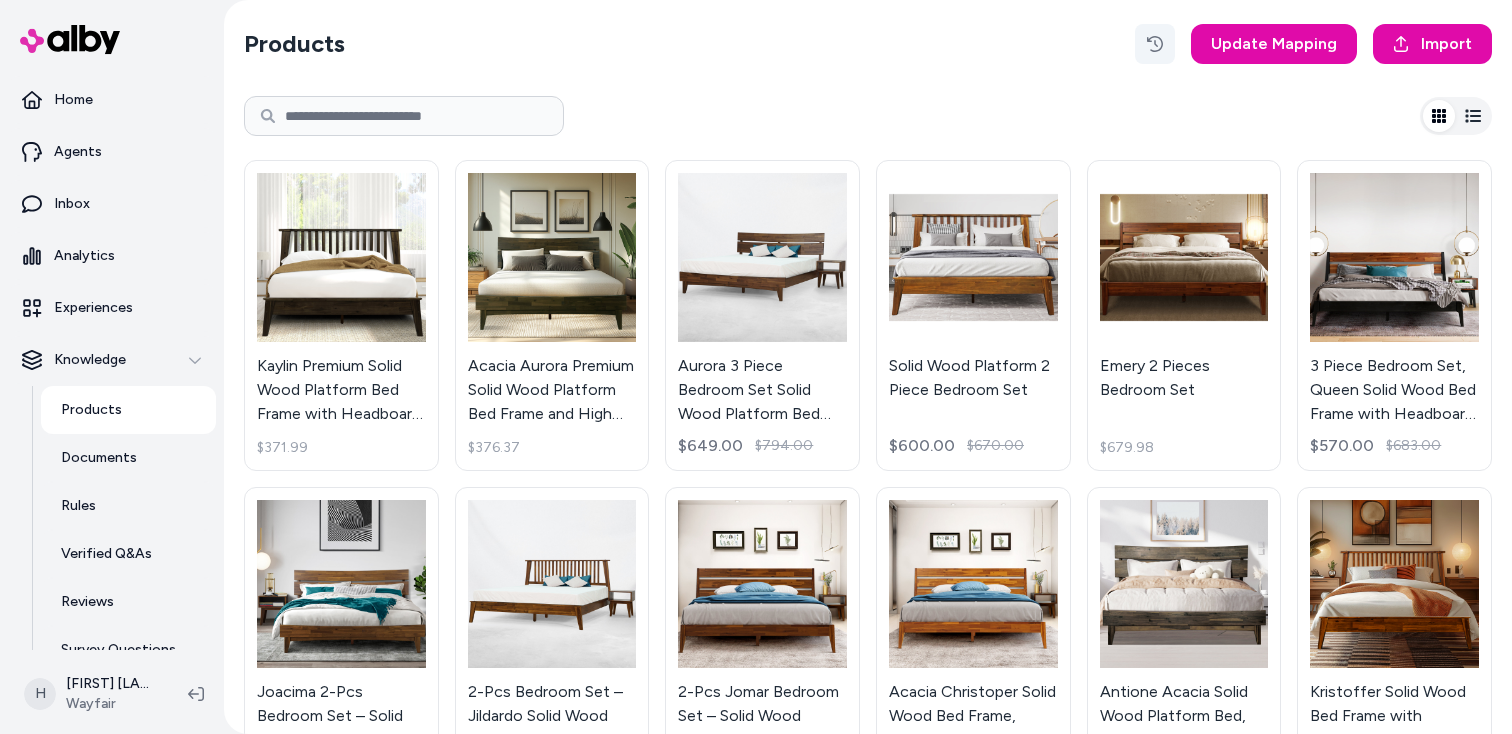 click 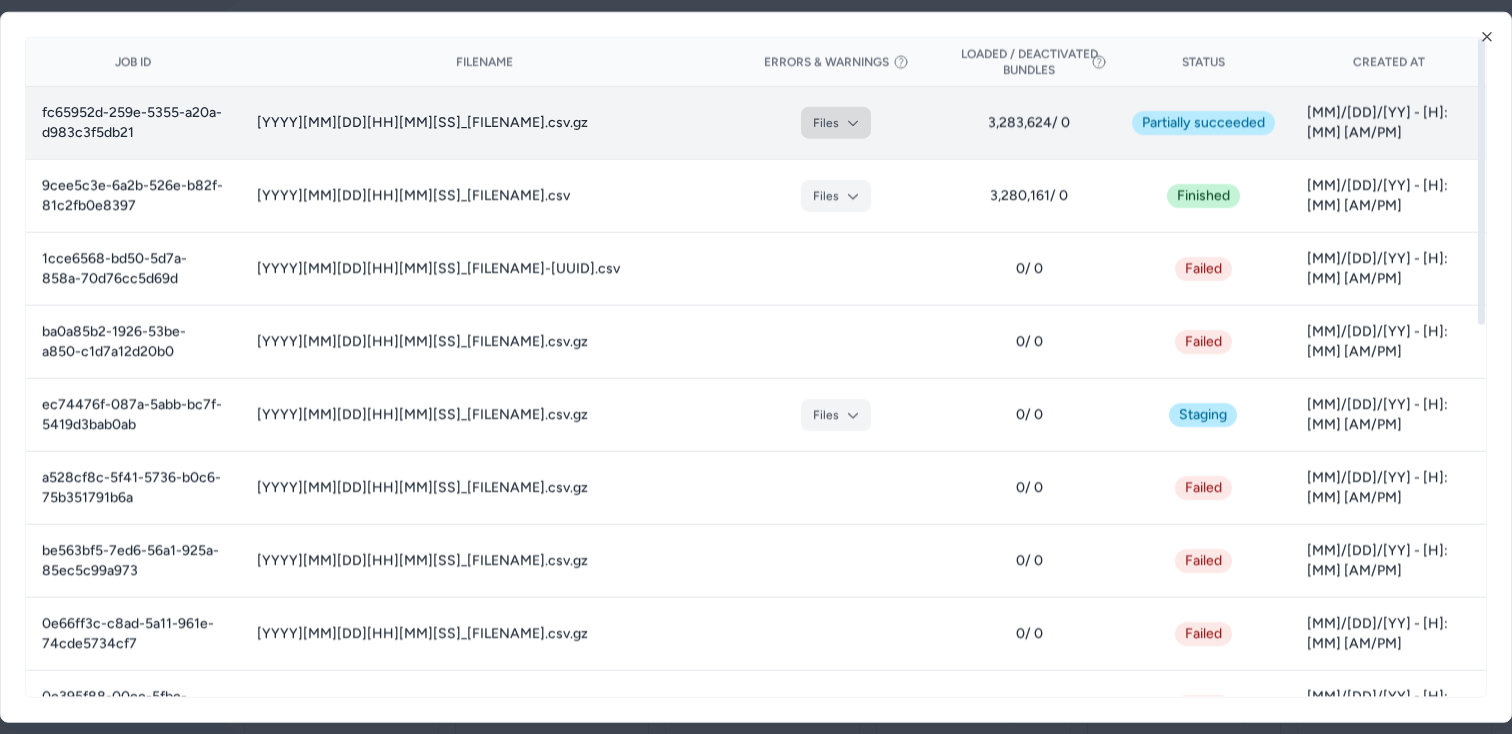 click on "Files" at bounding box center [836, 122] 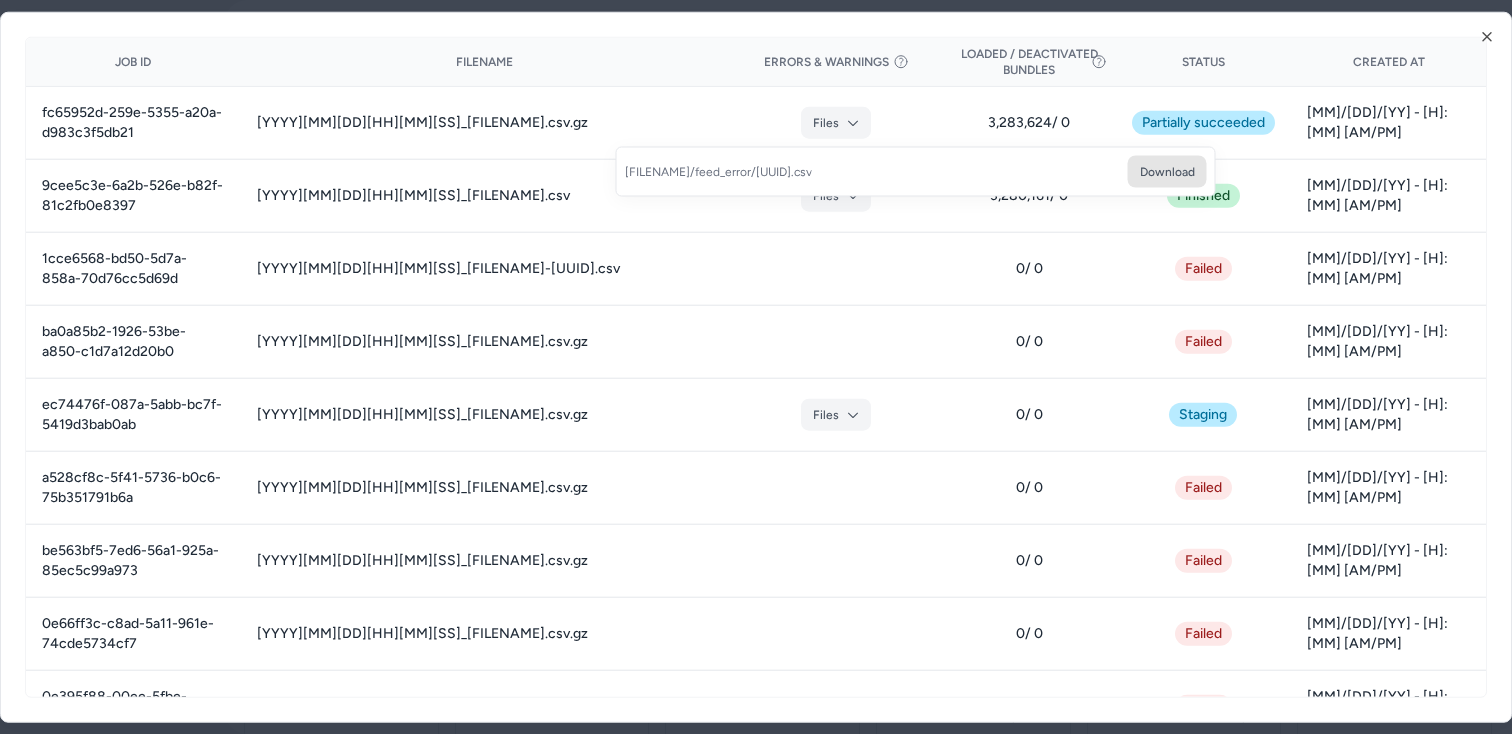 click on "Download" at bounding box center (1167, 172) 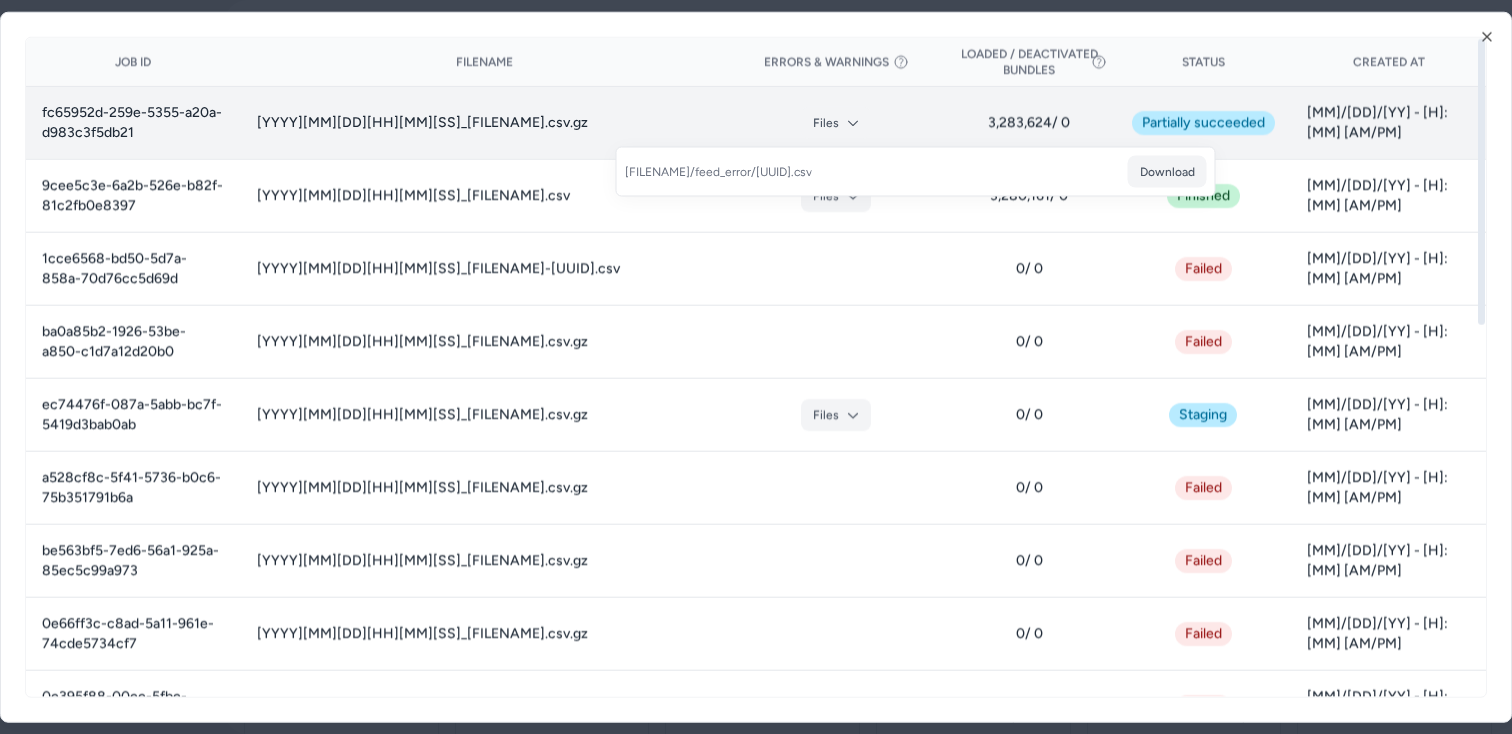 click on "07/17/25 - 1:32 PM" at bounding box center (1388, 122) 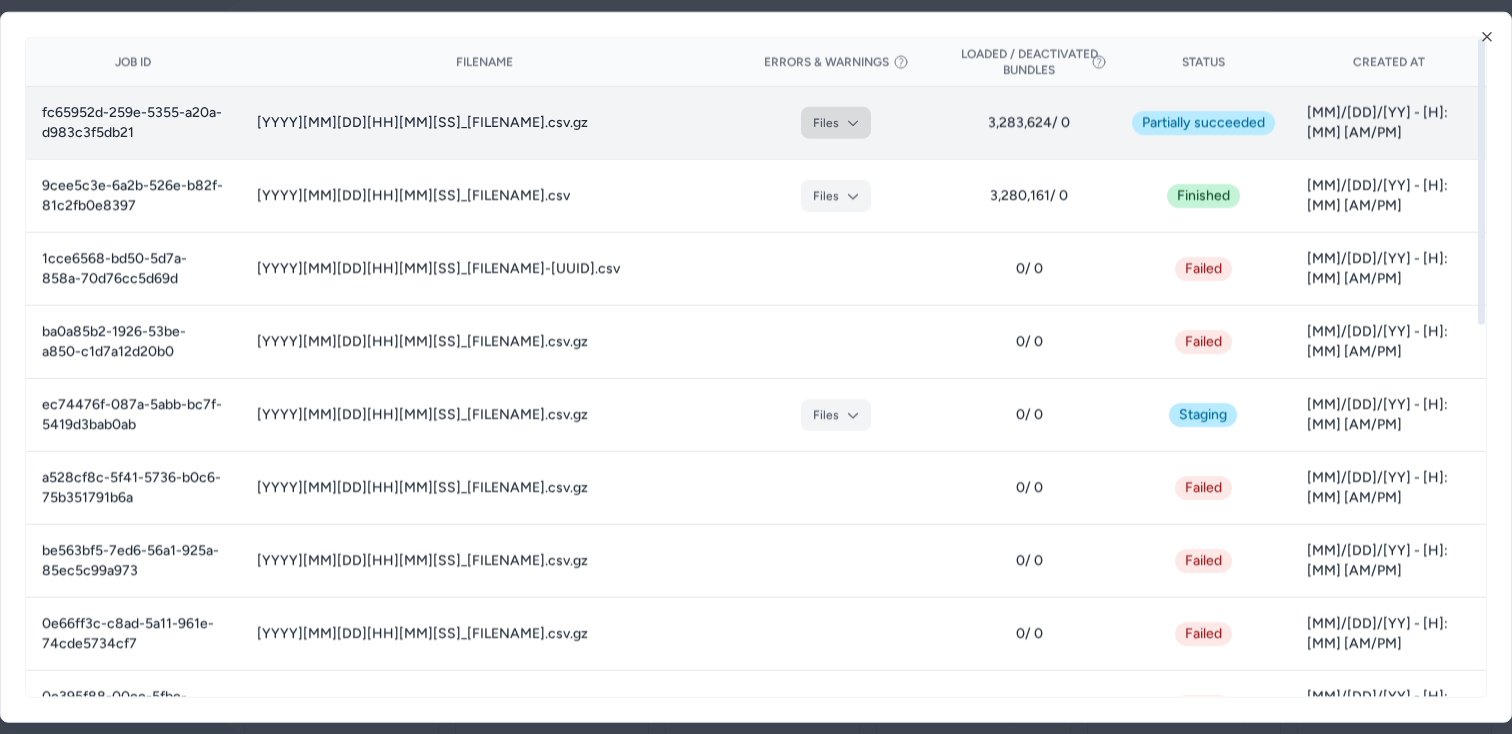 click on "Files" at bounding box center (836, 122) 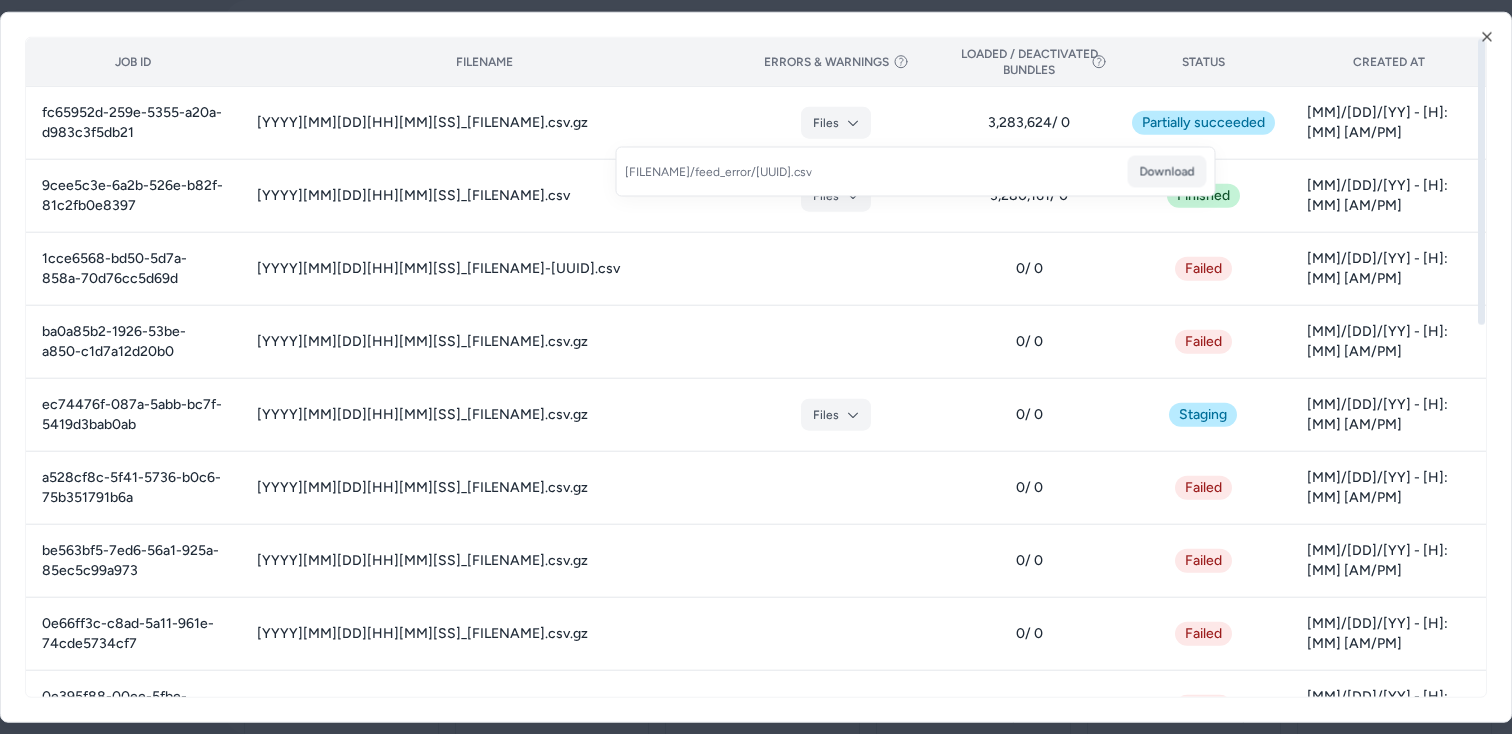click on "Filename" at bounding box center [485, 62] 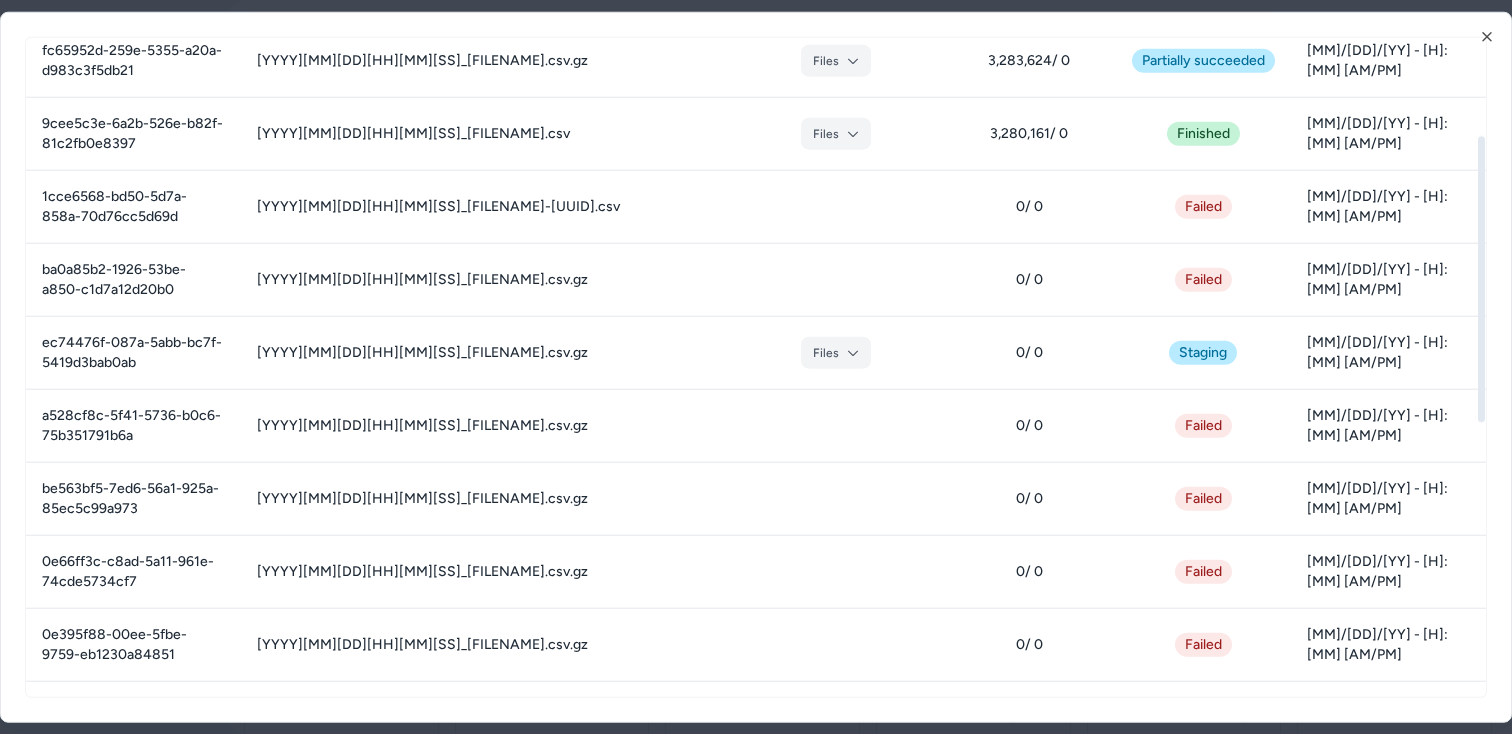scroll, scrollTop: 0, scrollLeft: 0, axis: both 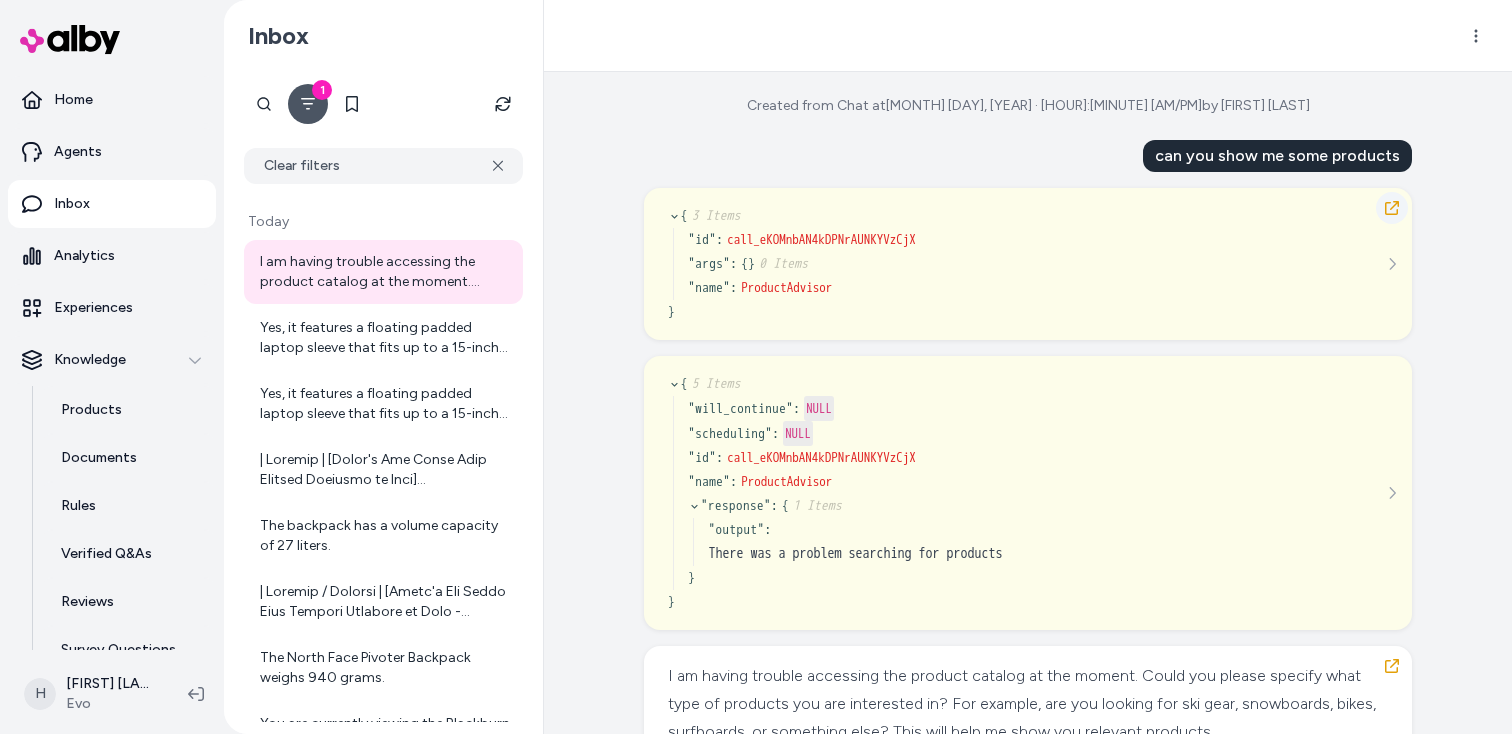 click at bounding box center (1392, 208) 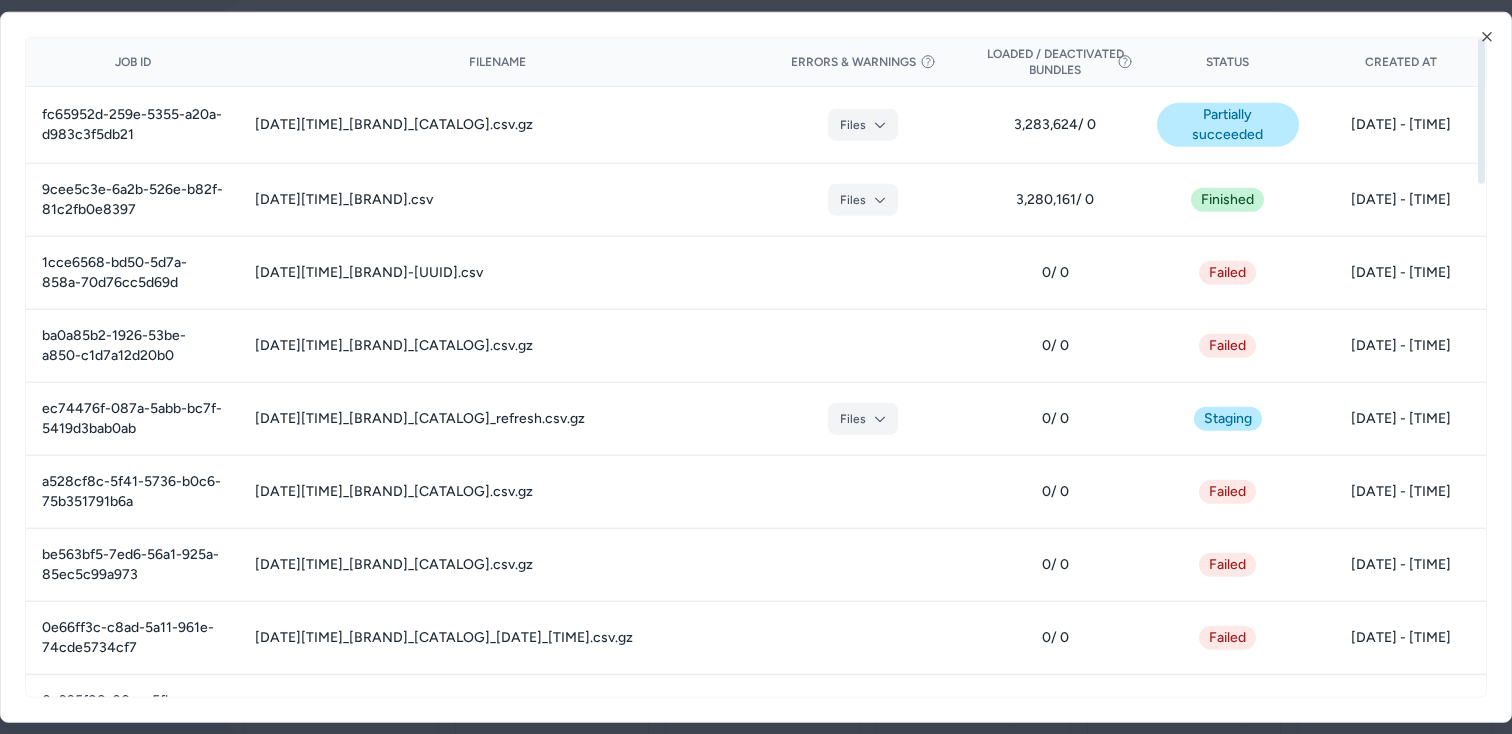 scroll, scrollTop: 0, scrollLeft: 0, axis: both 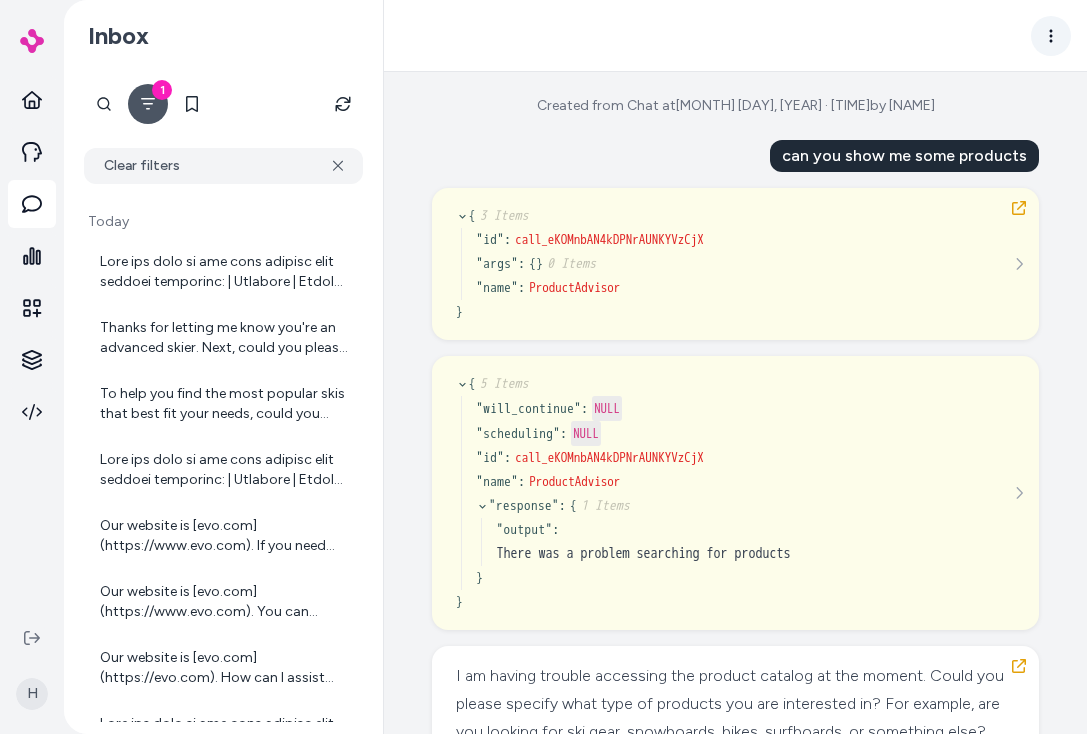 click on "H Inbox 1 Clear filters Today Thanks for letting me know you're an advanced skier. Next, could you please tell me who will be using the skis? For example, are they for a male, female, or unisex use? To help you find the most popular skis that best fit your needs, could you please tell me your skiing ability level? For example, are you a beginner, intermediate, advanced, or expert skier? Our website is [evo.com](https://www.evo.com). If you need help finding products or have any questions, feel free to ask! Our website is [evo.com](https://www.evo.com). You can browse and shop for a wide range of outdoor gear, apparel, and accessories there. If you need help finding anything or have questions about products, feel free to ask! Our website is [evo.com](https://evo.com). How can I assist you with your shopping today? Created from Chat at  [MONTH] [DAY], [YEAR] · [TIME]  by [NAME] can you show me some products { 3 Items " id " : call_eKOMnbAN4kDPNrAUNKYVzCjX " args " : { } 0 Items " name " : ProductAdvisor } { " " :" at bounding box center [543, 367] 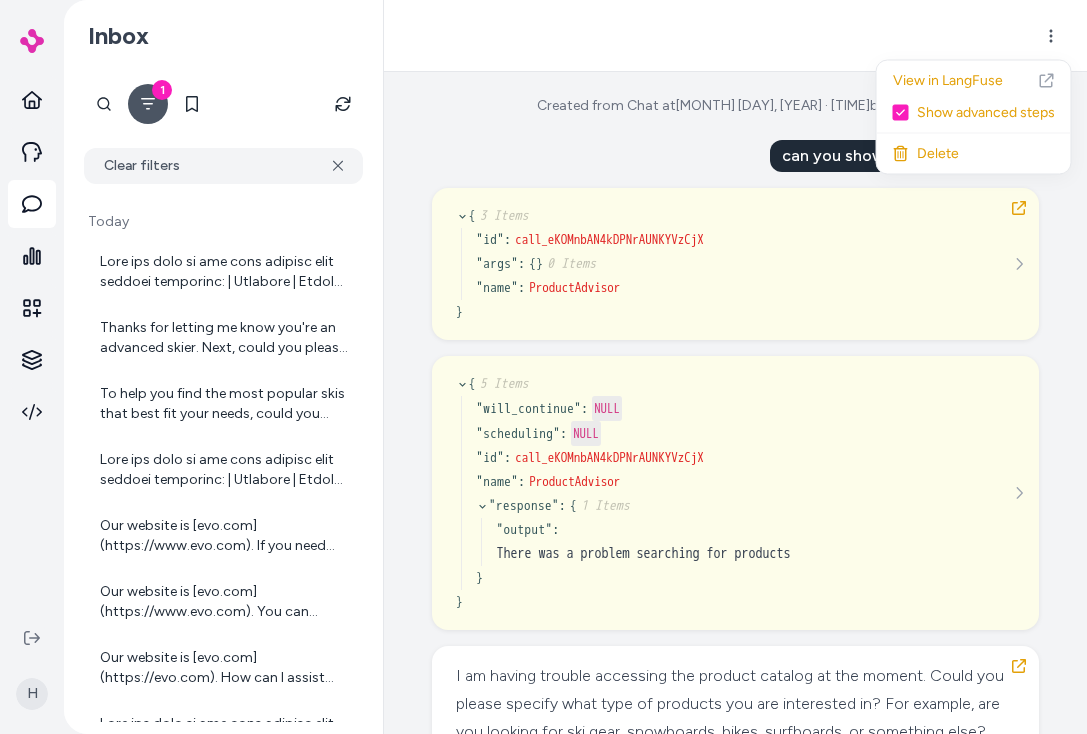 click on "H Inbox 1 Clear filters Today Thanks for letting me know you're an advanced skier. Next, could you please tell me who will be using the skis? For example, are they for a male, female, or unisex use? To help you find the most popular skis that best fit your needs, could you please tell me your skiing ability level? For example, are you a beginner, intermediate, advanced, or expert skier? Our website is [evo.com](https://www.evo.com). If you need help finding products or have any questions, feel free to ask! Our website is [evo.com](https://www.evo.com). You can browse and shop for a wide range of outdoor gear, apparel, and accessories there. If you need help finding anything or have questions about products, feel free to ask! Our website is [evo.com](https://evo.com). How can I assist you with your shopping today? Created from Chat at  Jul 18, 2025 · 11:52 AM  by Jason Deng can you show me some products { 3 Items " id " : call_eKOMnbAN4kDPNrAUNKYVzCjX " args " : { } 0 Items " name " : ProductAdvisor } { " " :" at bounding box center (543, 367) 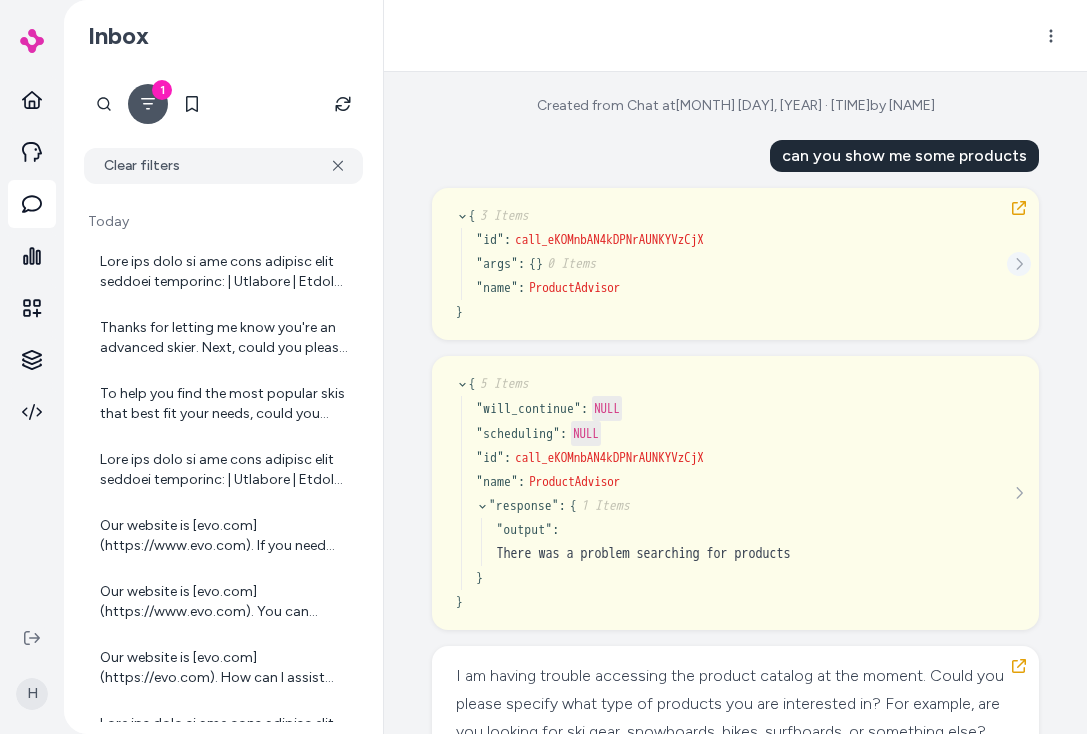 click at bounding box center [1019, 264] 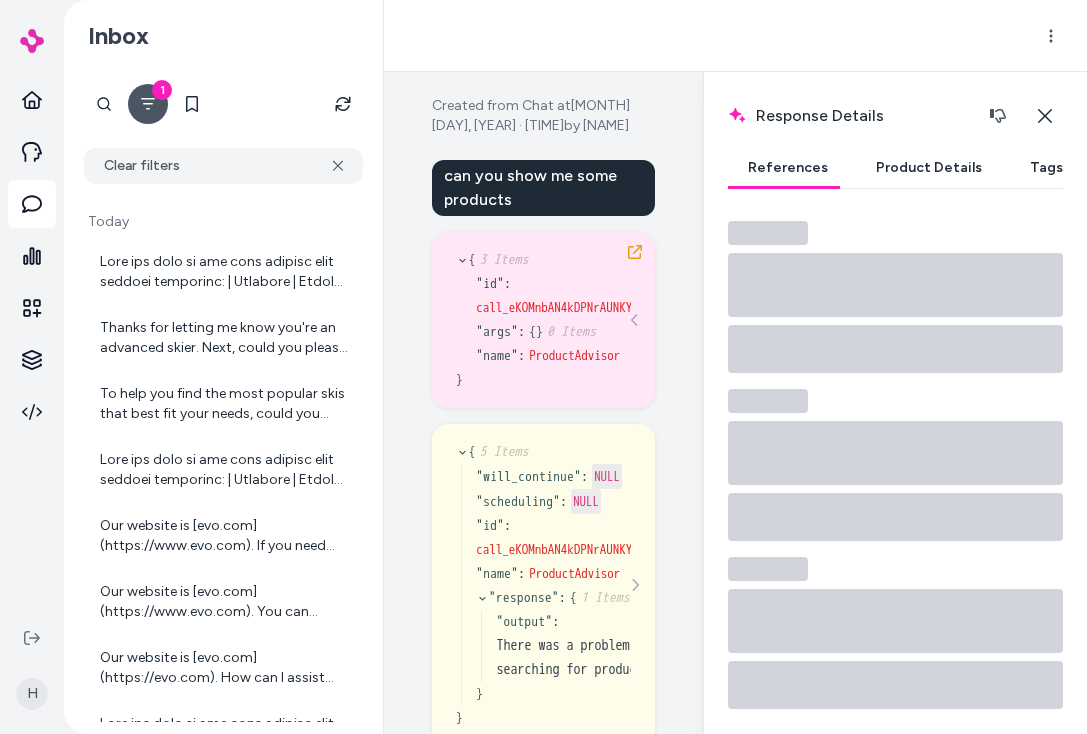 click on "Product Details" at bounding box center (929, 168) 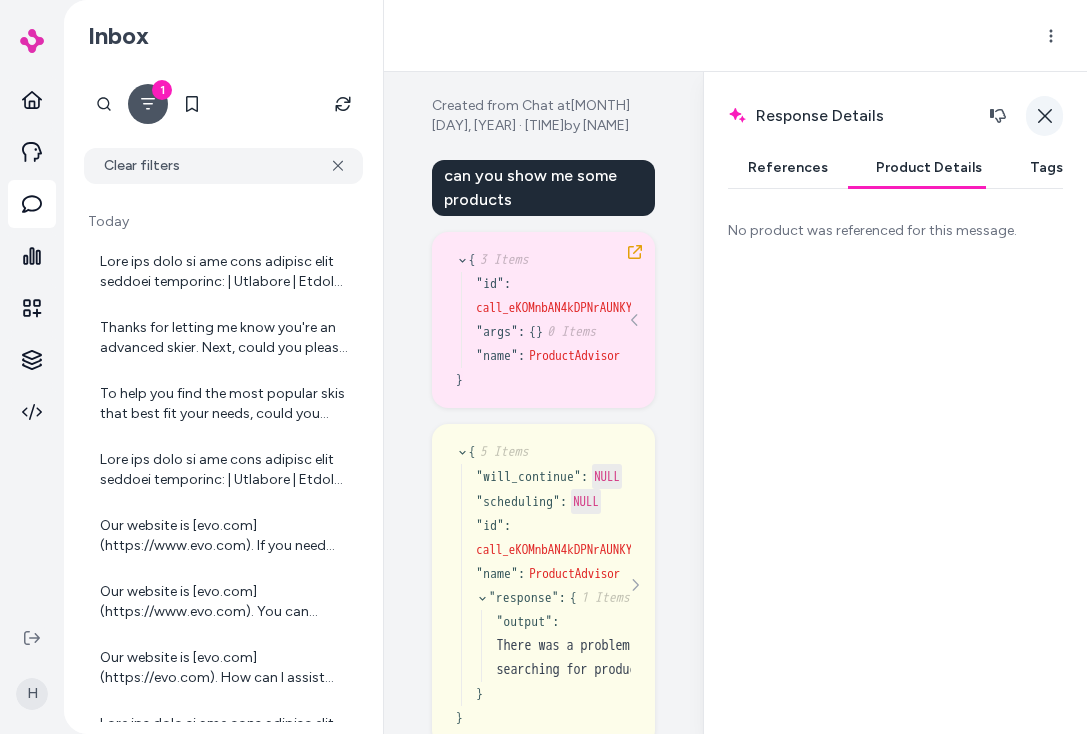 click on "Close" at bounding box center (1044, 116) 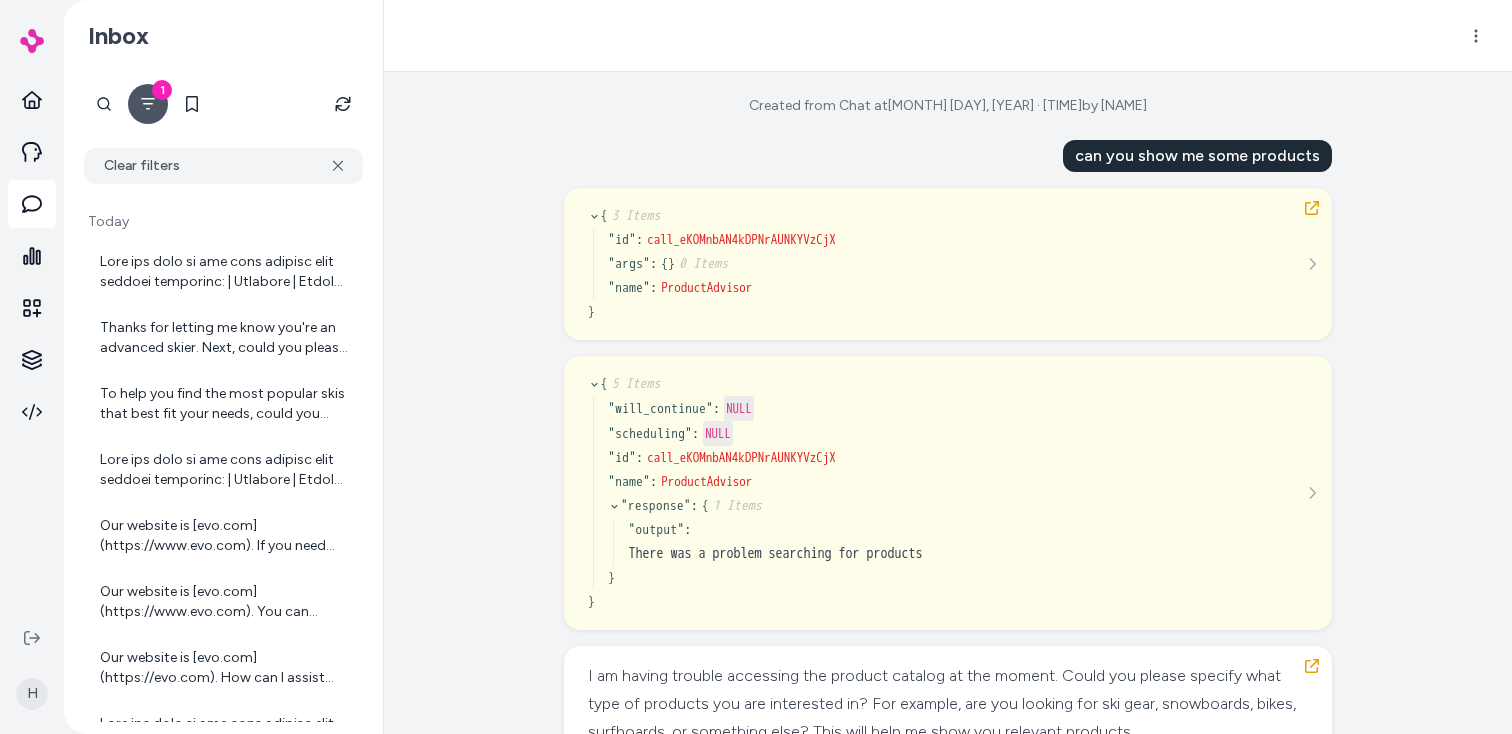 click at bounding box center [948, 36] 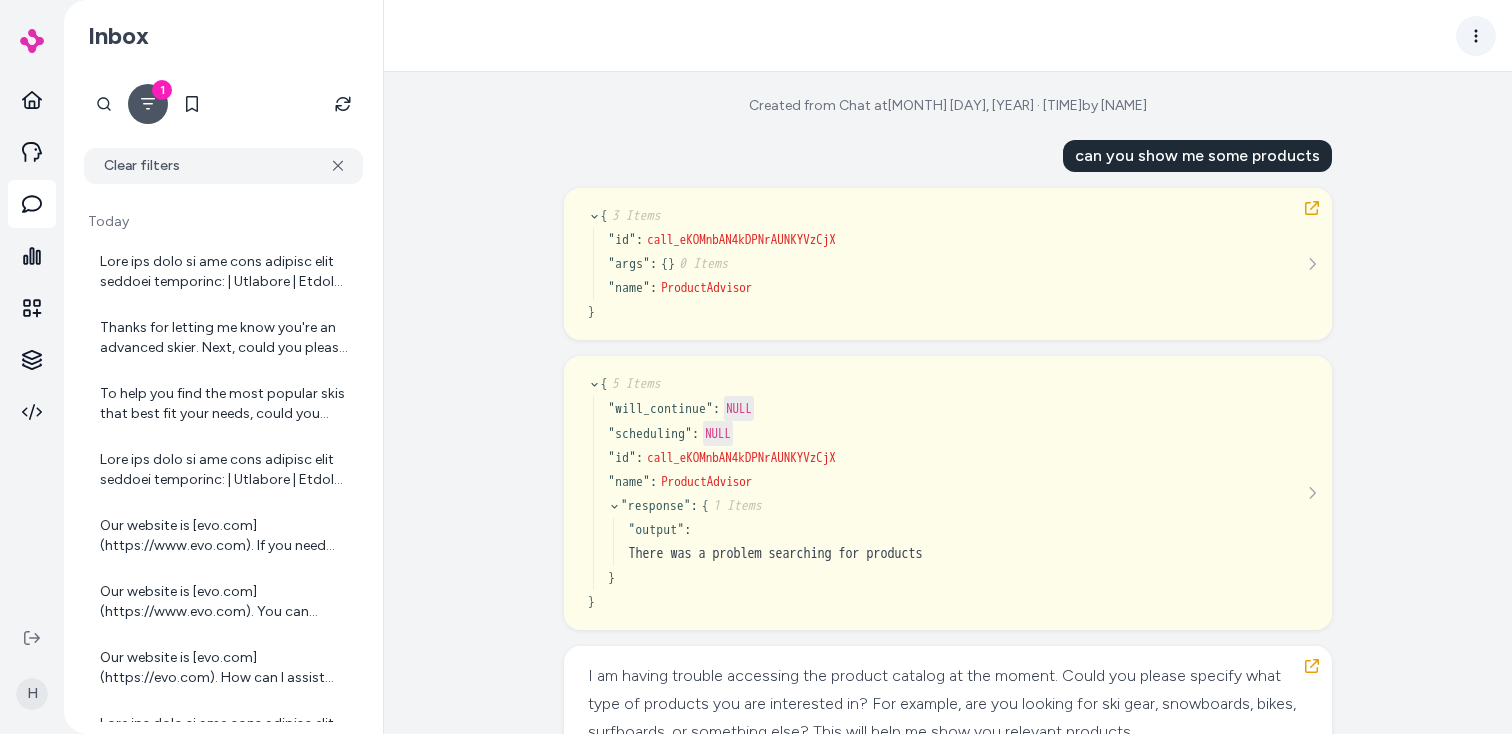 click on "H Inbox 1 Clear filters Today Thanks for letting me know you're an advanced skier. Next, could you please tell me who will be using the skis? For example, are they for a male, female, or unisex use? To help you find the most popular skis that best fit your needs, could you please tell me your skiing ability level? For example, are you a beginner, intermediate, advanced, or expert skier? Our website is [evo.com](https://www.evo.com). If you need help finding products or have any questions, feel free to ask! Our website is [evo.com](https://www.evo.com). You can browse and shop for a wide range of outdoor gear, apparel, and accessories there. If you need help finding anything or have questions about products, feel free to ask! Our website is [evo.com](https://evo.com). How can I assist you with your shopping today? Created from Chat at  Jul 18, 2025 · 11:52 AM  by Jason Deng can you show me some products { 3 Items " id " : call_eKOMnbAN4kDPNrAUNKYVzCjX " args " : { } 0 Items " name " : ProductAdvisor } { " " :" at bounding box center [756, 367] 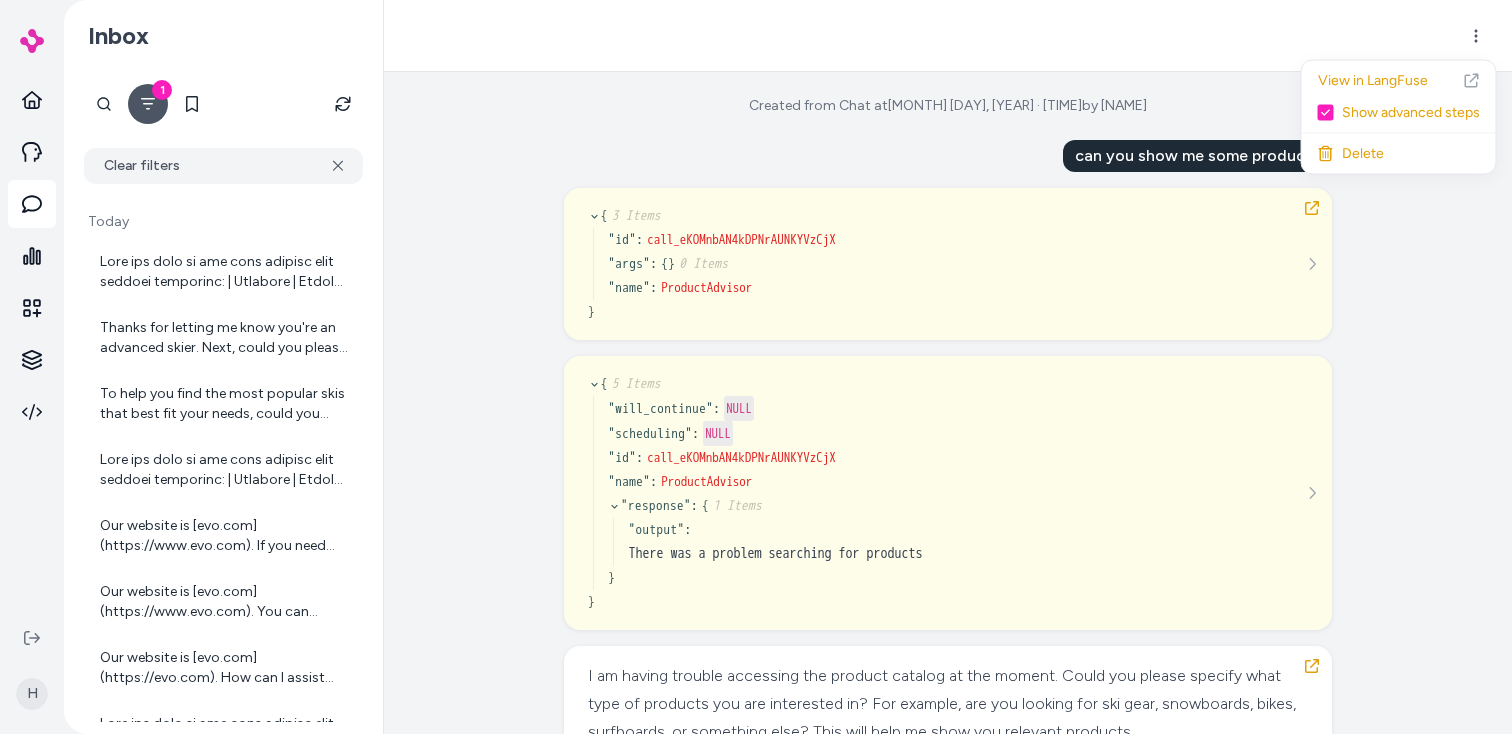 click on "H Inbox 1 Clear filters Today Thanks for letting me know you're an advanced skier. Next, could you please tell me who will be using the skis? For example, are they for a male, female, or unisex use? To help you find the most popular skis that best fit your needs, could you please tell me your skiing ability level? For example, are you a beginner, intermediate, advanced, or expert skier? Our website is [evo.com](https://www.evo.com). If you need help finding products or have any questions, feel free to ask! Our website is [evo.com](https://www.evo.com). You can browse and shop for a wide range of outdoor gear, apparel, and accessories there. If you need help finding anything or have questions about products, feel free to ask! Our website is [evo.com](https://evo.com). How can I assist you with your shopping today? Created from Chat at  Jul 18, 2025 · 11:52 AM  by Jason Deng can you show me some products { 3 Items " id " : call_eKOMnbAN4kDPNrAUNKYVzCjX " args " : { } 0 Items " name " : ProductAdvisor } { " " :" at bounding box center (756, 367) 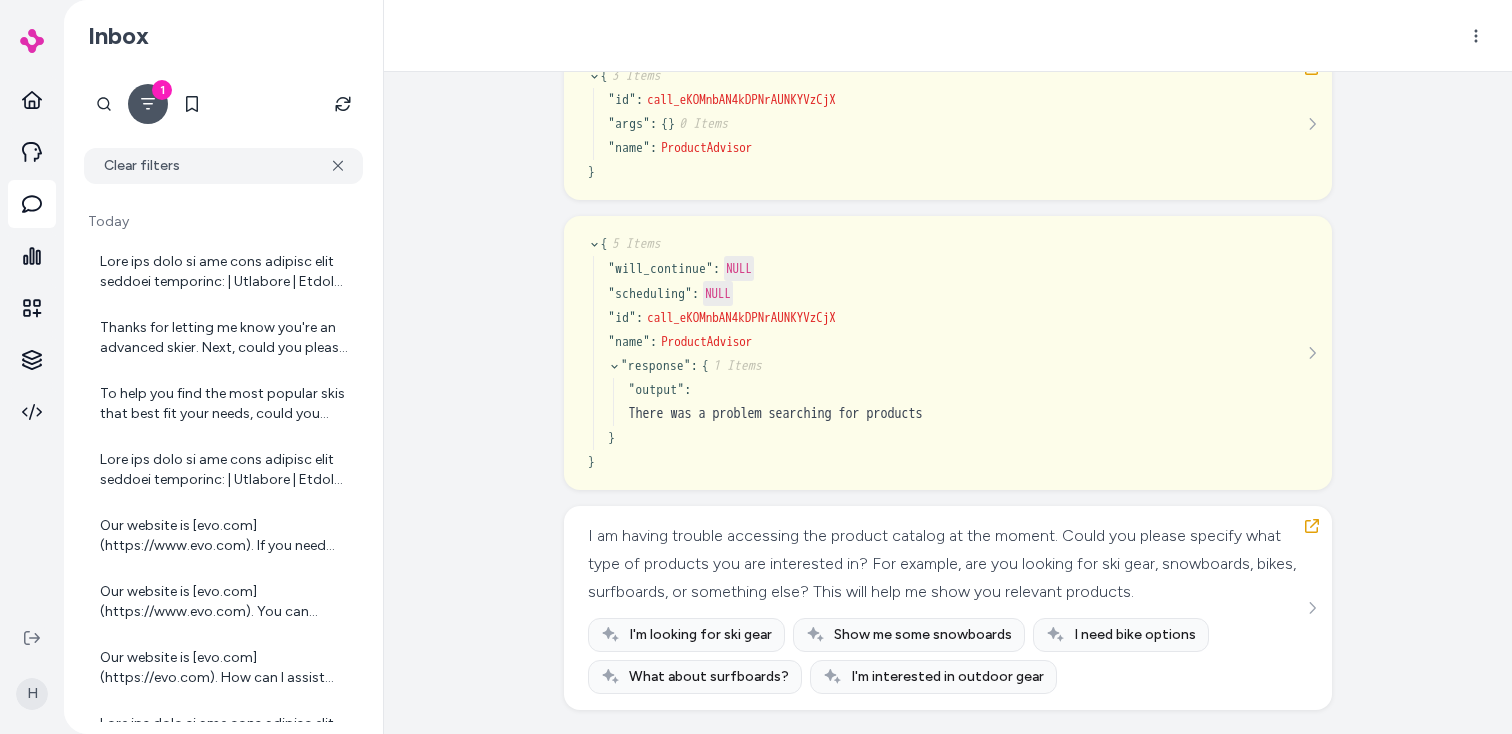scroll, scrollTop: 0, scrollLeft: 0, axis: both 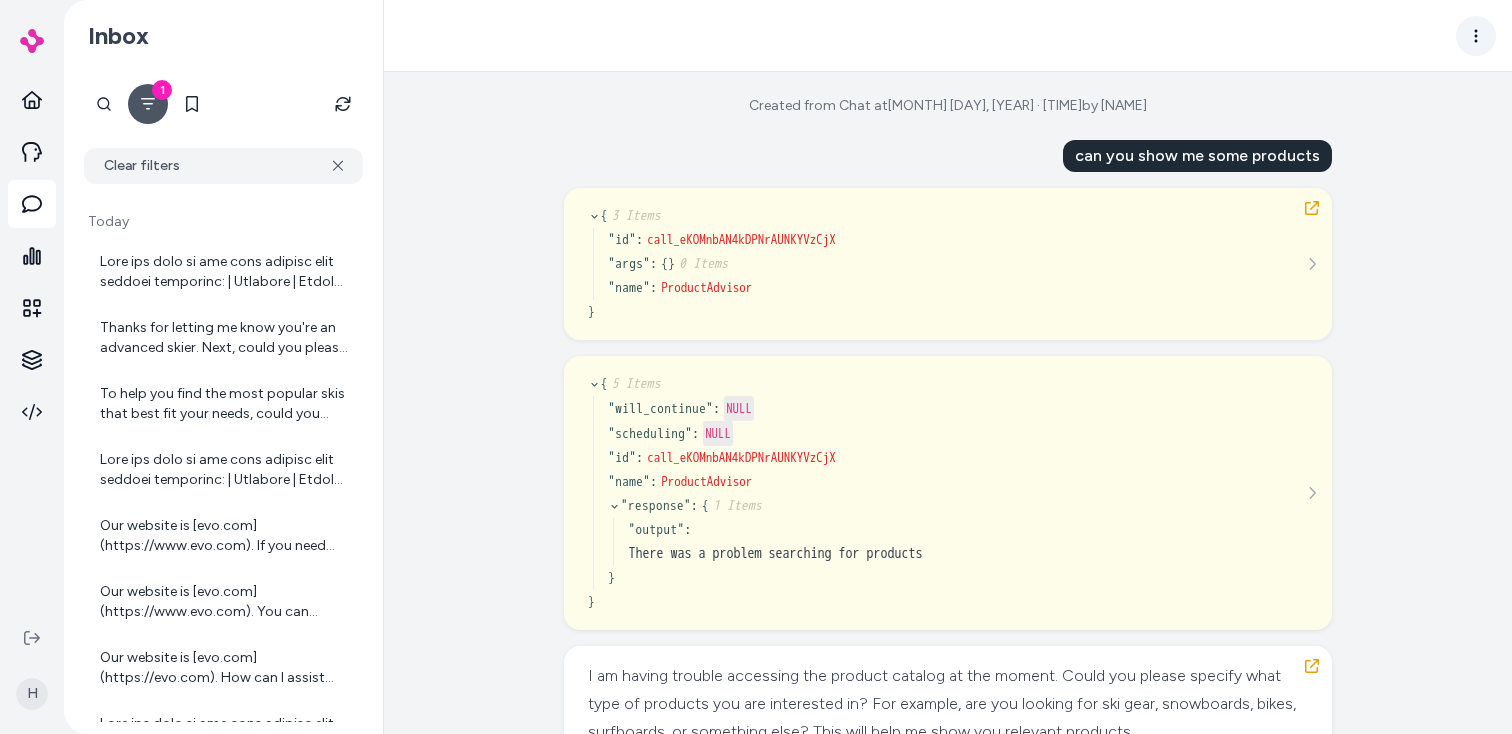 click on "H Inbox 1 Clear filters Today Thanks for letting me know you're an advanced skier. Next, could you please tell me who will be using the skis? For example, are they for a male, female, or unisex use? To help you find the most popular skis that best fit your needs, could you please tell me your skiing ability level? For example, are you a beginner, intermediate, advanced, or expert skier? Our website is [evo.com](https://www.evo.com). If you need help finding products or have any questions, feel free to ask! Our website is [evo.com](https://www.evo.com). You can browse and shop for a wide range of outdoor gear, apparel, and accessories there. If you need help finding anything or have questions about products, feel free to ask! Our website is [evo.com](https://evo.com). How can I assist you with your shopping today? Created from Chat at  Jul 18, 2025 · 11:52 AM  by Jason Deng can you show me some products { 3 Items " id " : call_eKOMnbAN4kDPNrAUNKYVzCjX " args " : { } 0 Items " name " : ProductAdvisor } { " " :" at bounding box center [756, 367] 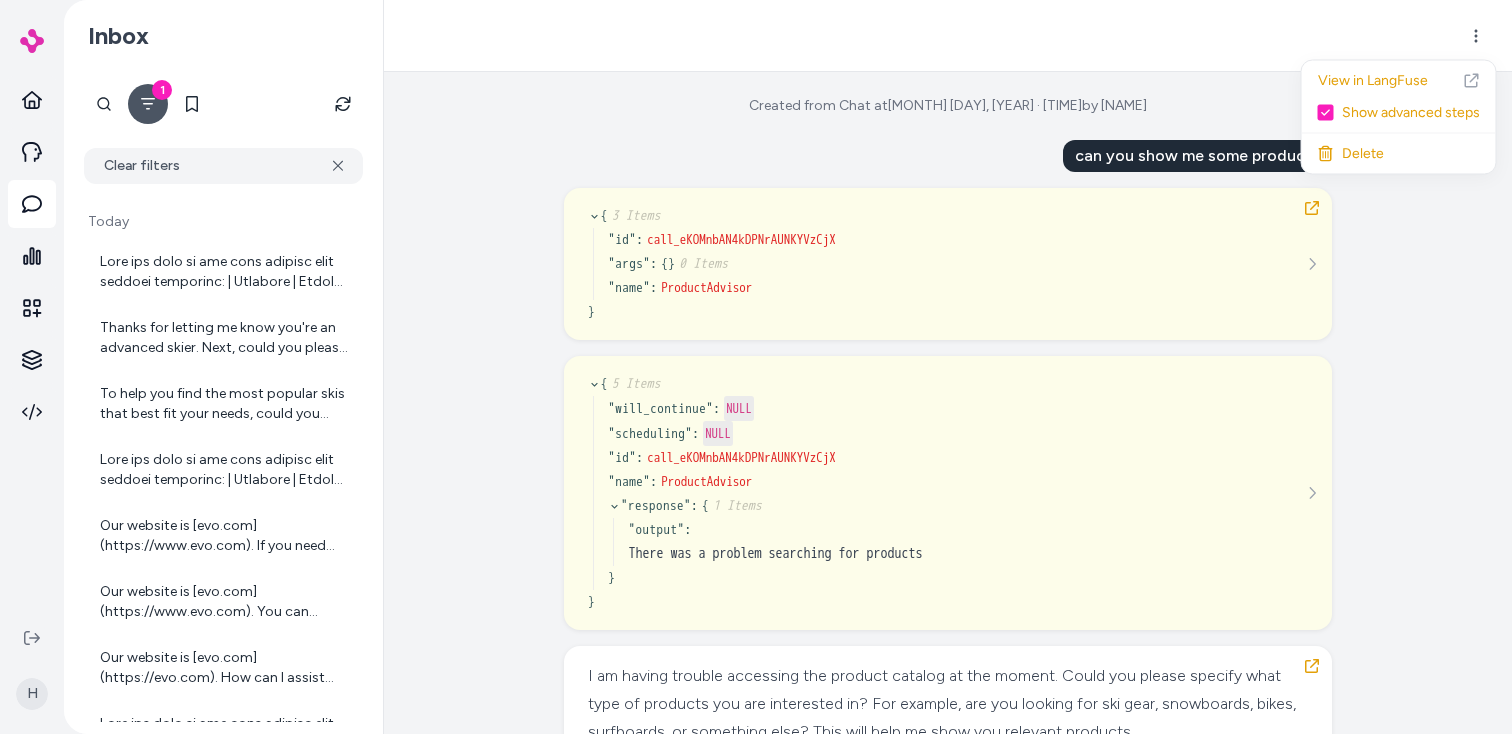 click on "H Inbox 1 Clear filters Today Thanks for letting me know you're an advanced skier. Next, could you please tell me who will be using the skis? For example, are they for a male, female, or unisex use? To help you find the most popular skis that best fit your needs, could you please tell me your skiing ability level? For example, are you a beginner, intermediate, advanced, or expert skier? Our website is [evo.com](https://www.evo.com). If you need help finding products or have any questions, feel free to ask! Our website is [evo.com](https://www.evo.com). You can browse and shop for a wide range of outdoor gear, apparel, and accessories there. If you need help finding anything or have questions about products, feel free to ask! Our website is [evo.com](https://evo.com). How can I assist you with your shopping today? Created from Chat at  Jul 18, 2025 · 11:52 AM  by Jason Deng can you show me some products { 3 Items " id " : call_eKOMnbAN4kDPNrAUNKYVzCjX " args " : { } 0 Items " name " : ProductAdvisor } { " " :" at bounding box center [756, 367] 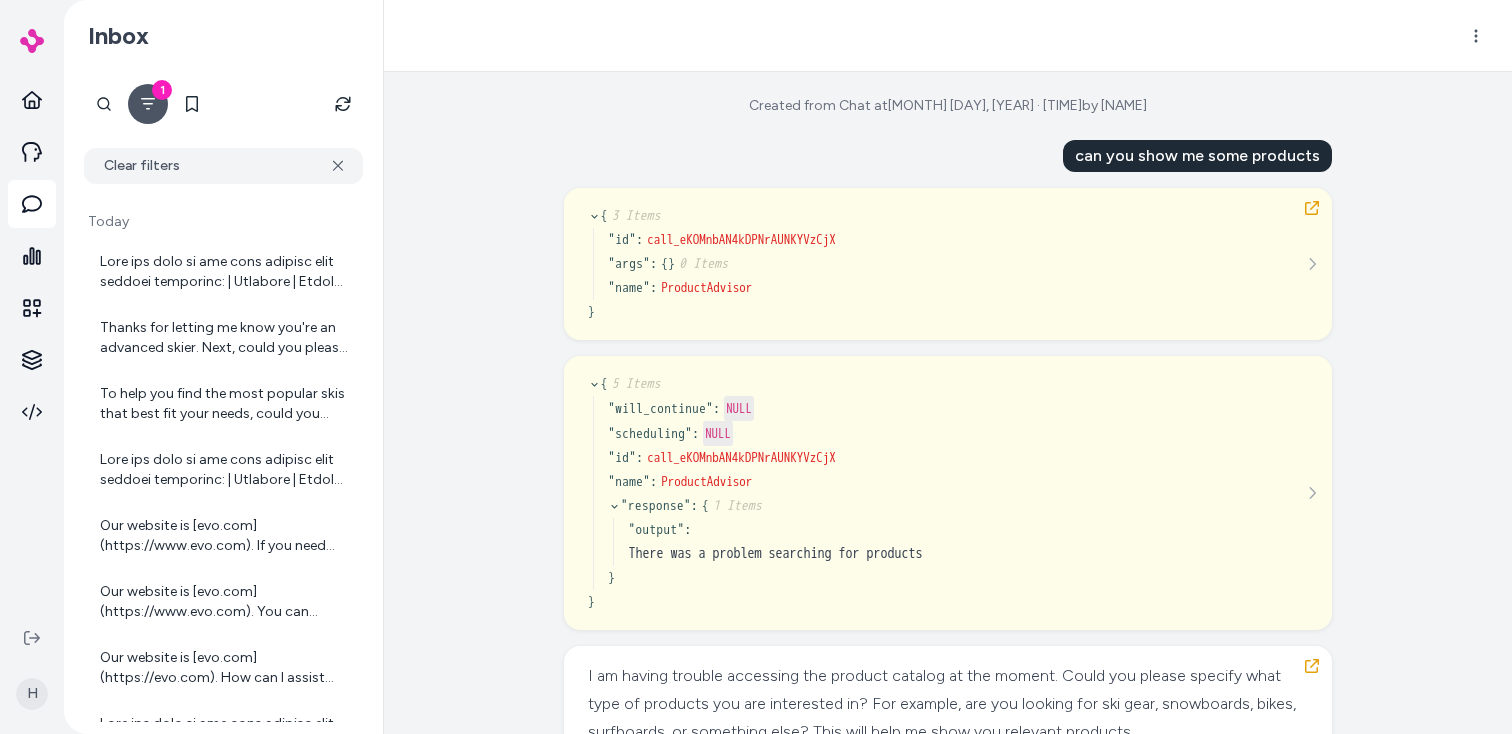 click on "can you show me some products" at bounding box center [1197, 156] 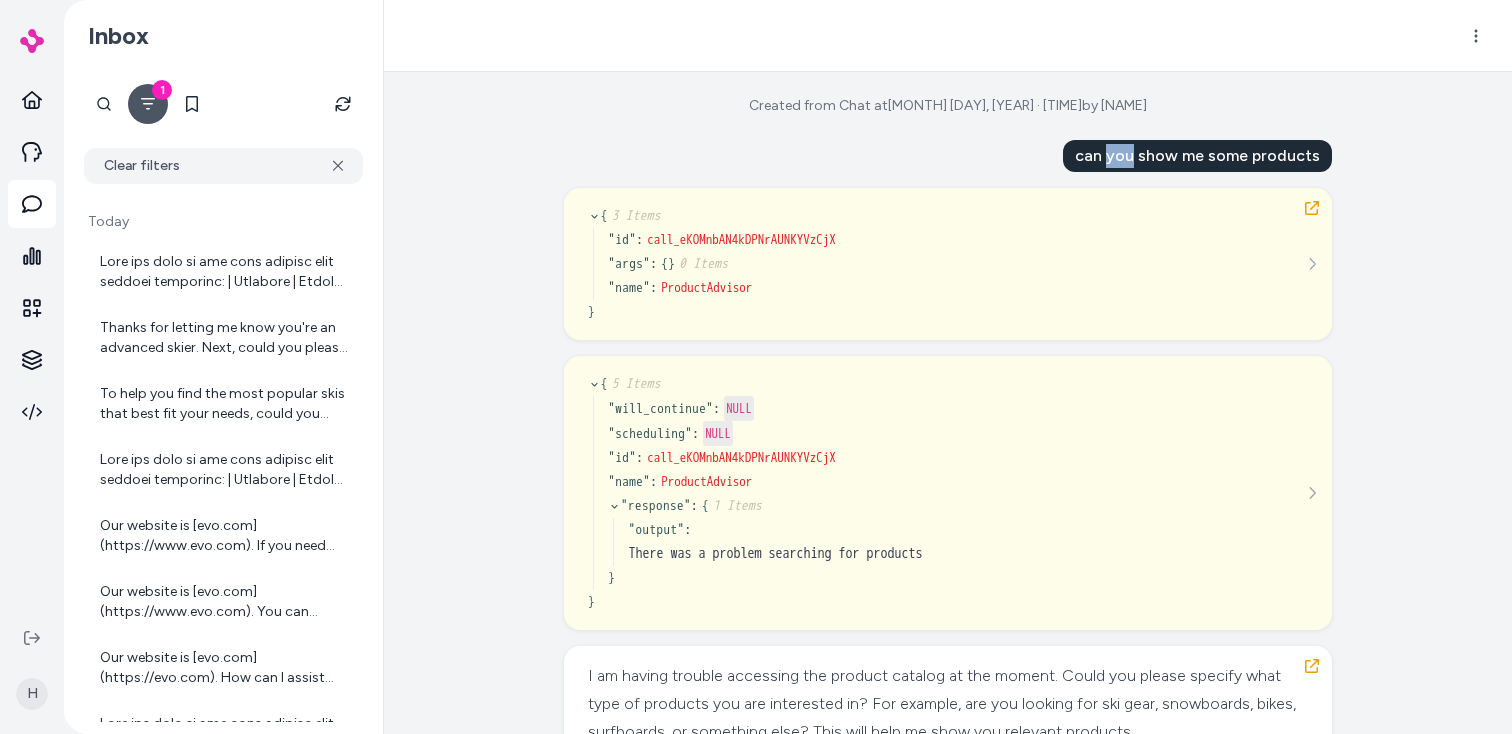 click on "can you show me some products" at bounding box center [1197, 156] 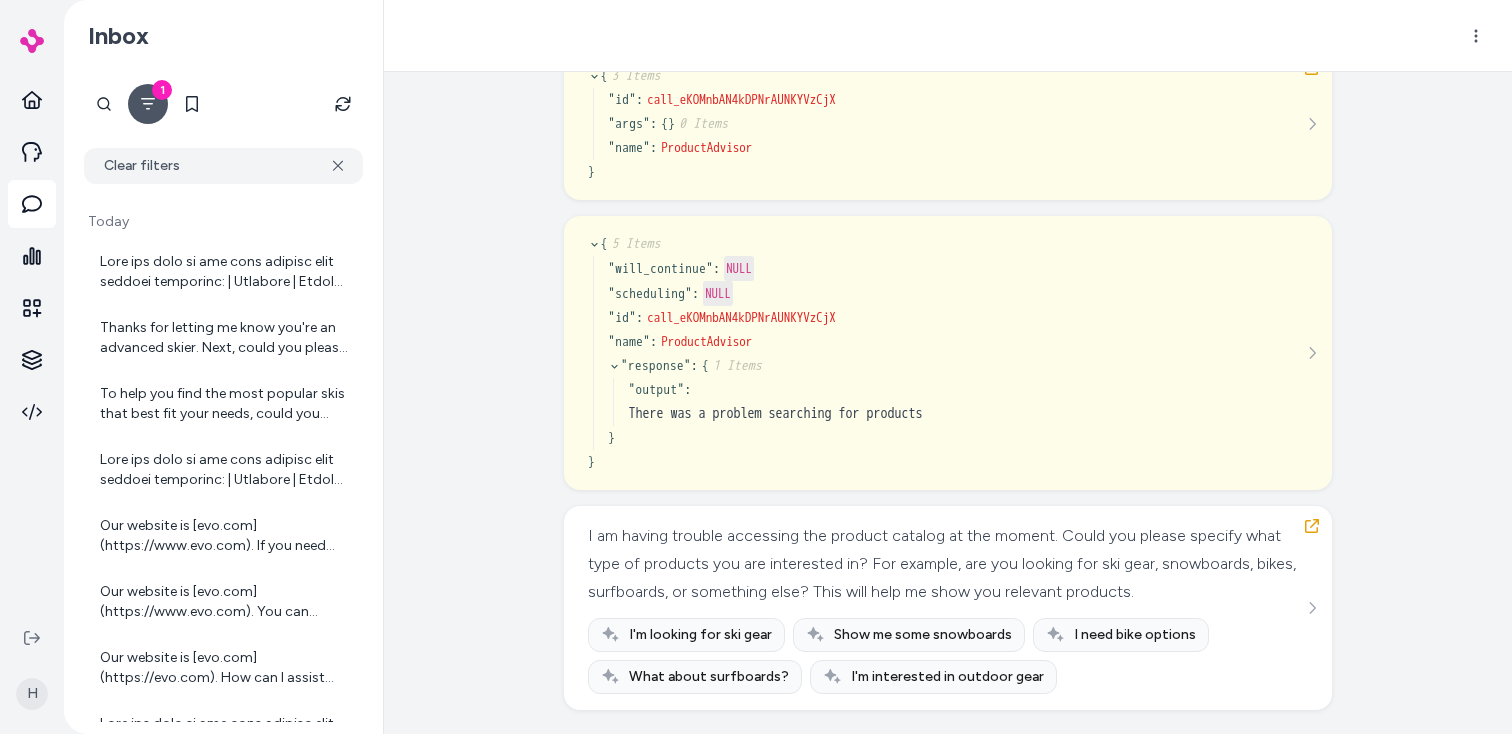 scroll, scrollTop: 0, scrollLeft: 0, axis: both 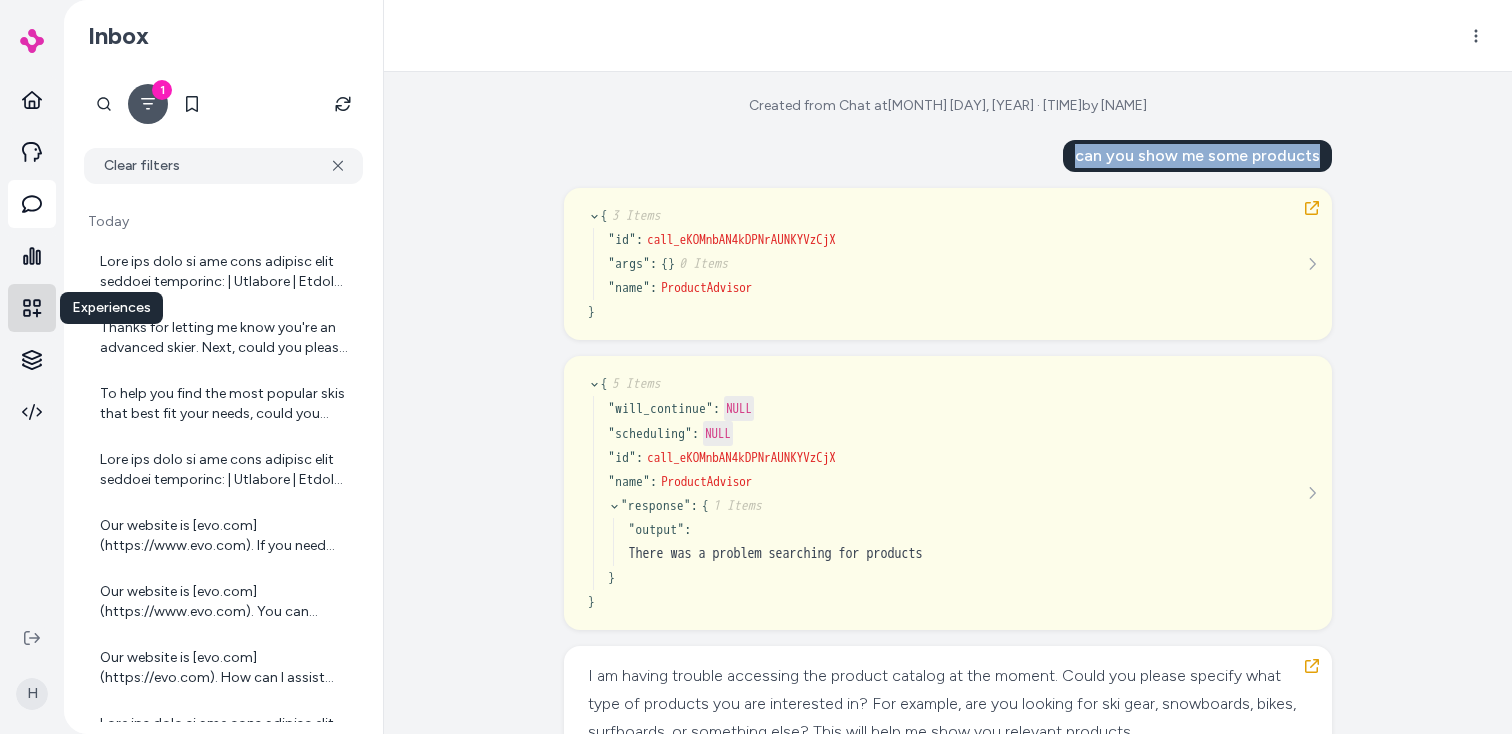 click 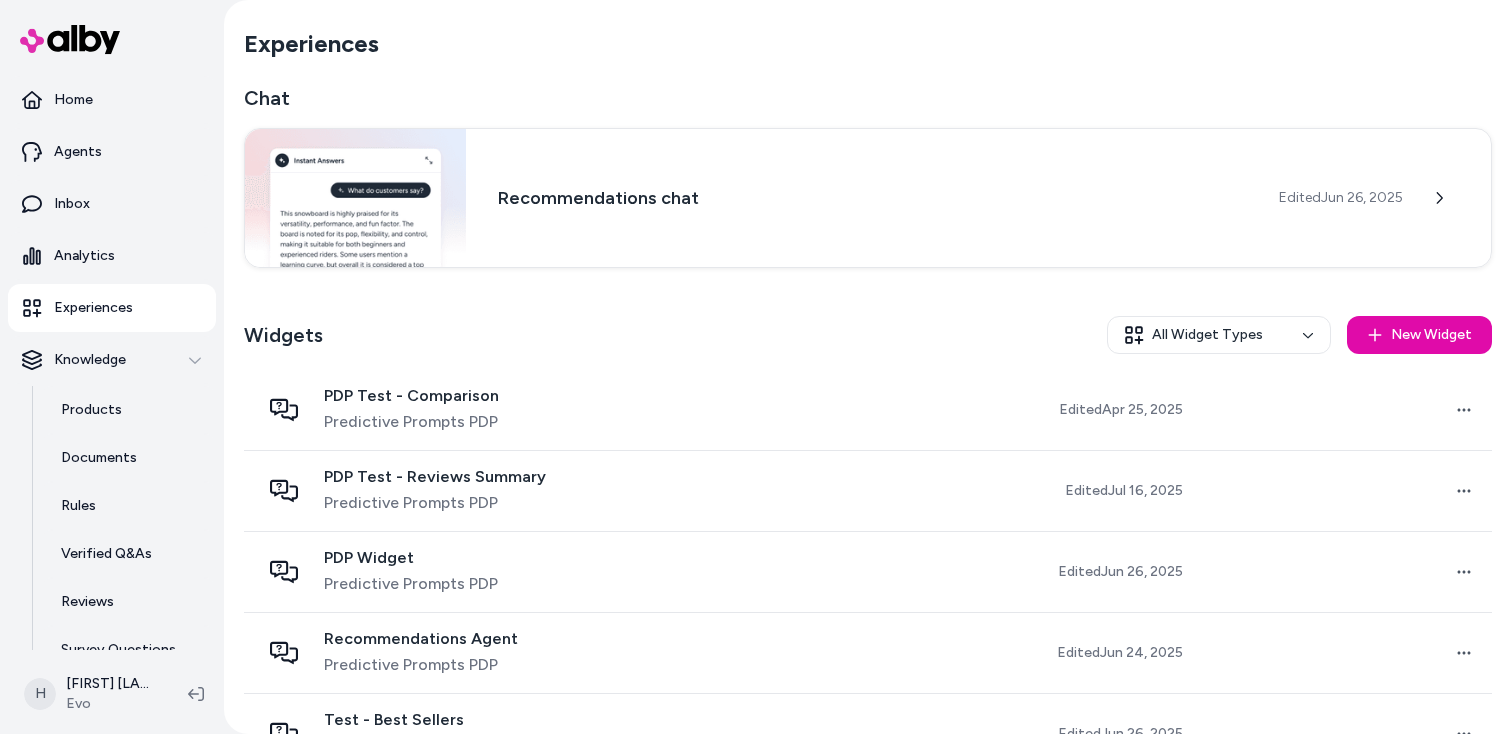 scroll, scrollTop: 0, scrollLeft: 0, axis: both 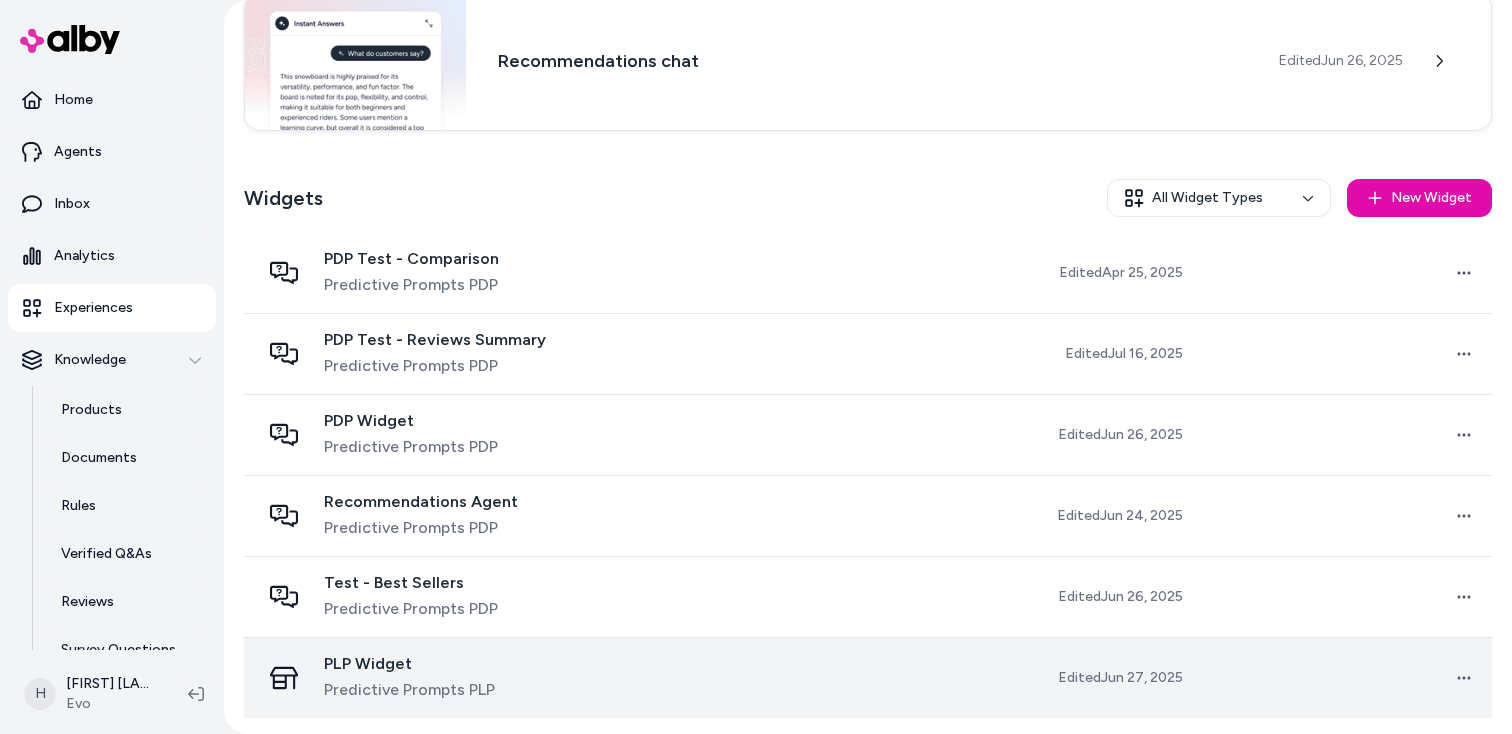 click on "Predictive Prompts PLP" at bounding box center (409, 690) 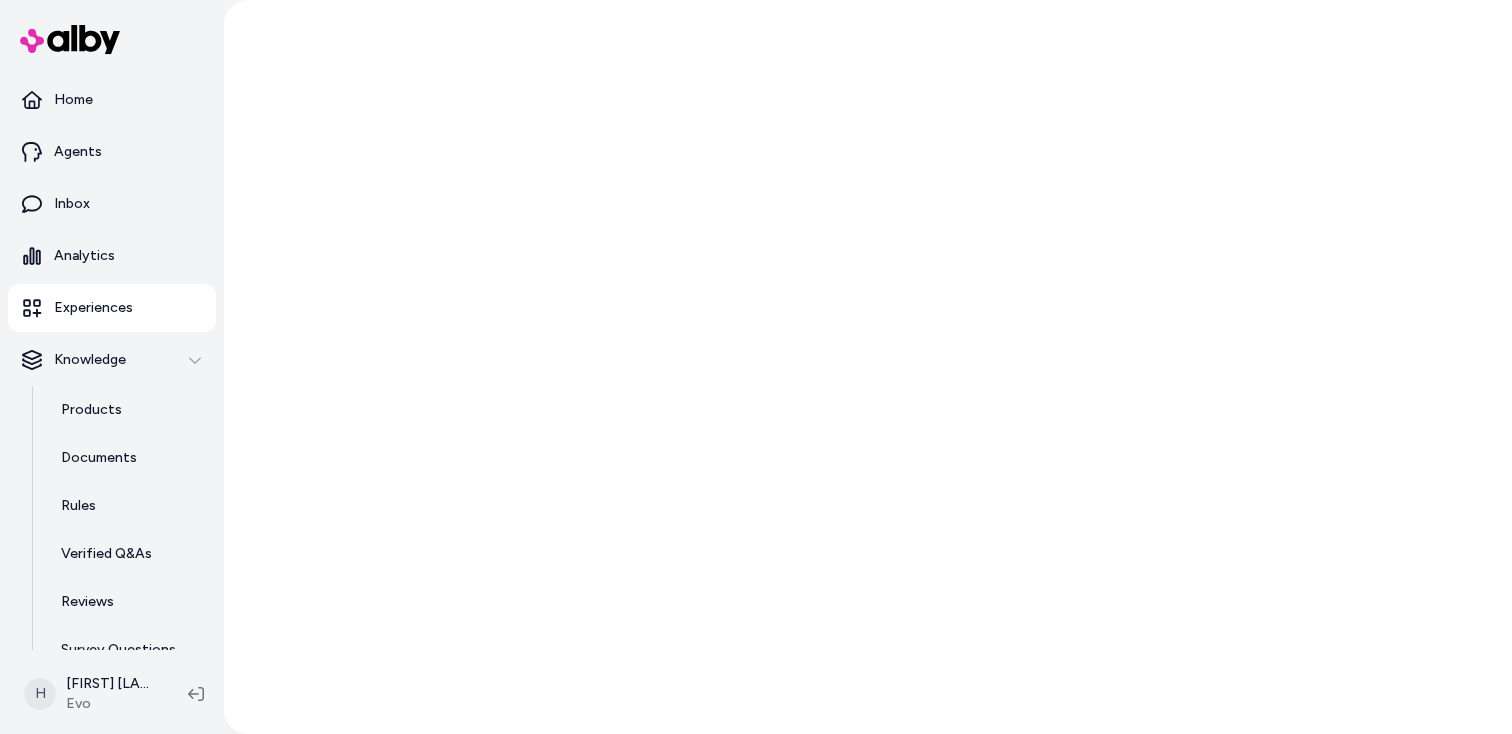 scroll, scrollTop: 0, scrollLeft: 0, axis: both 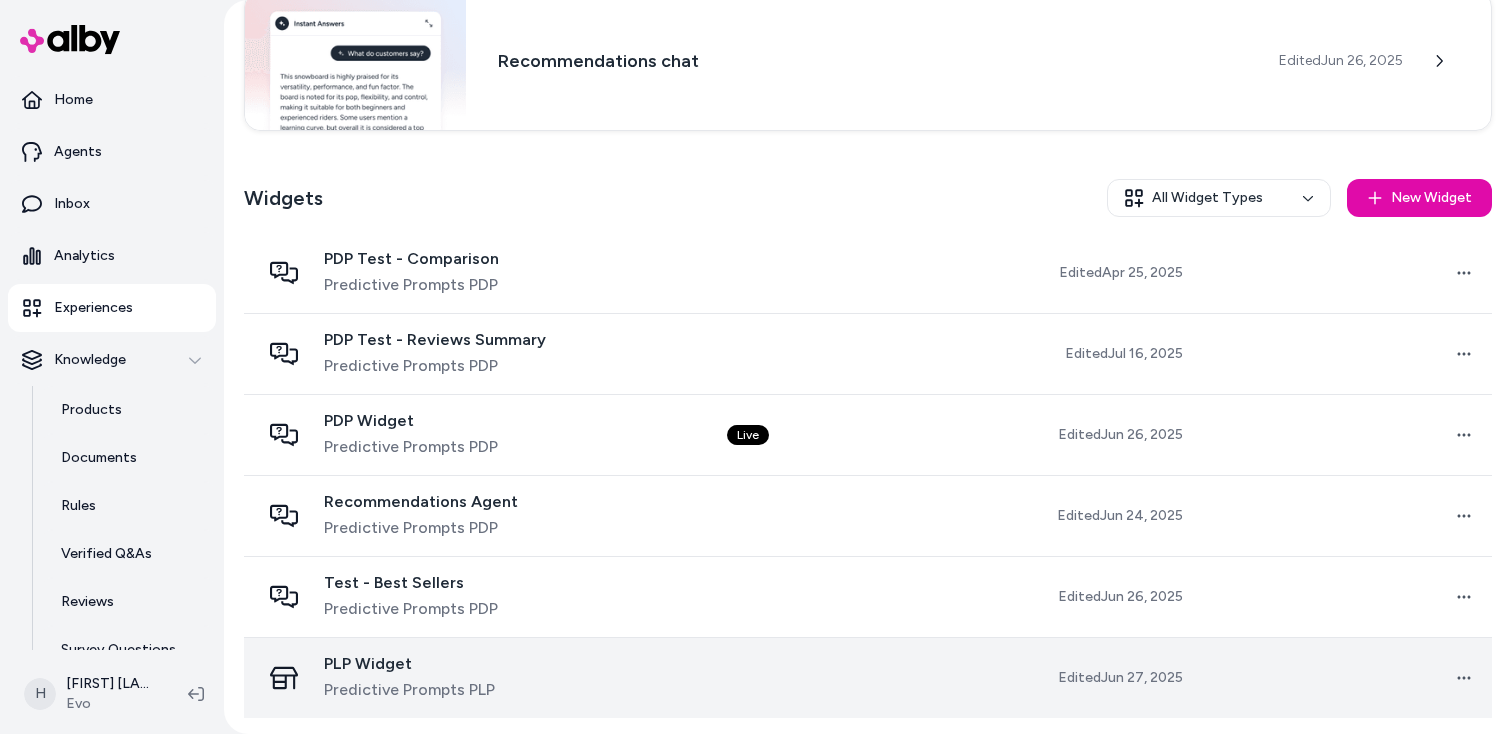 click on "PLP Widget Predictive Prompts PLP" at bounding box center (477, 678) 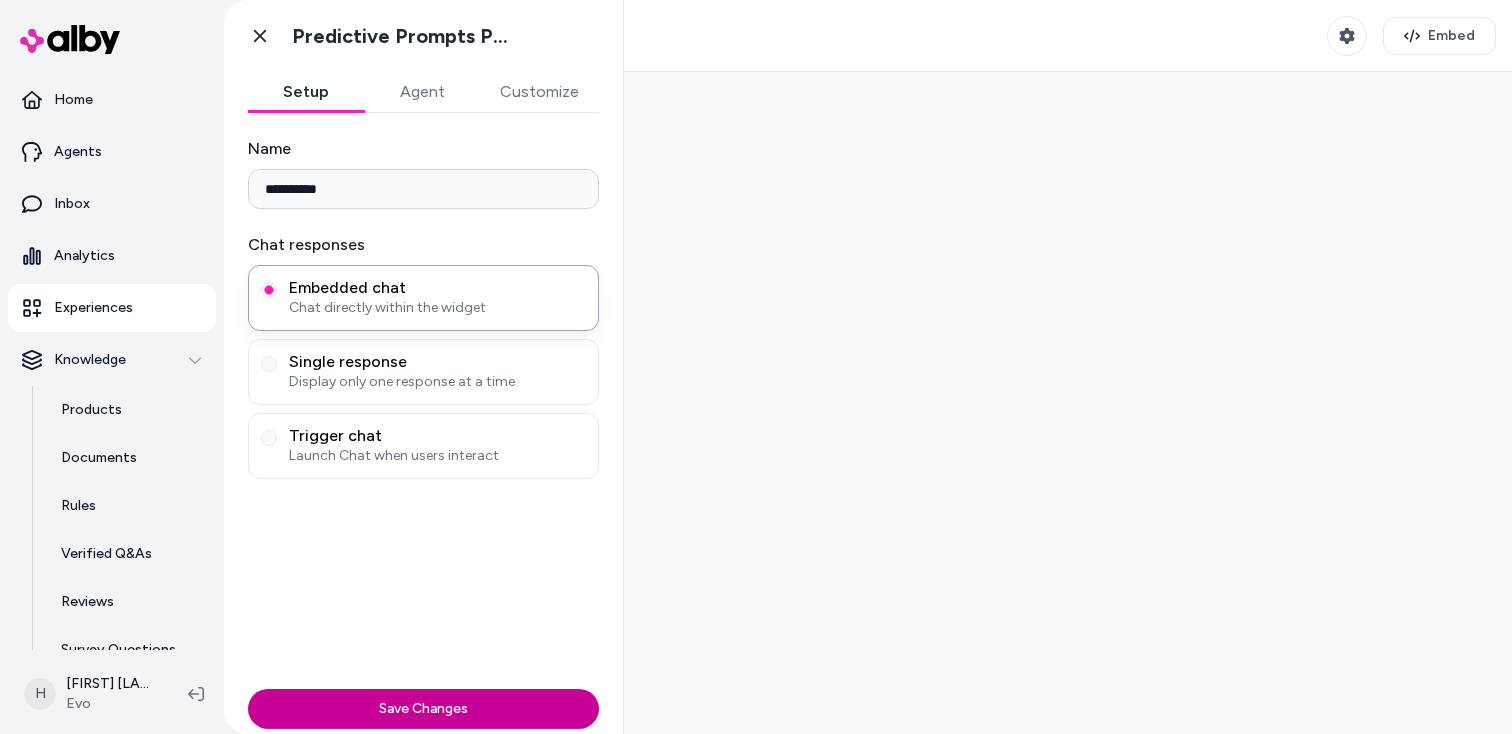 click on "Save Changes" at bounding box center [423, 709] 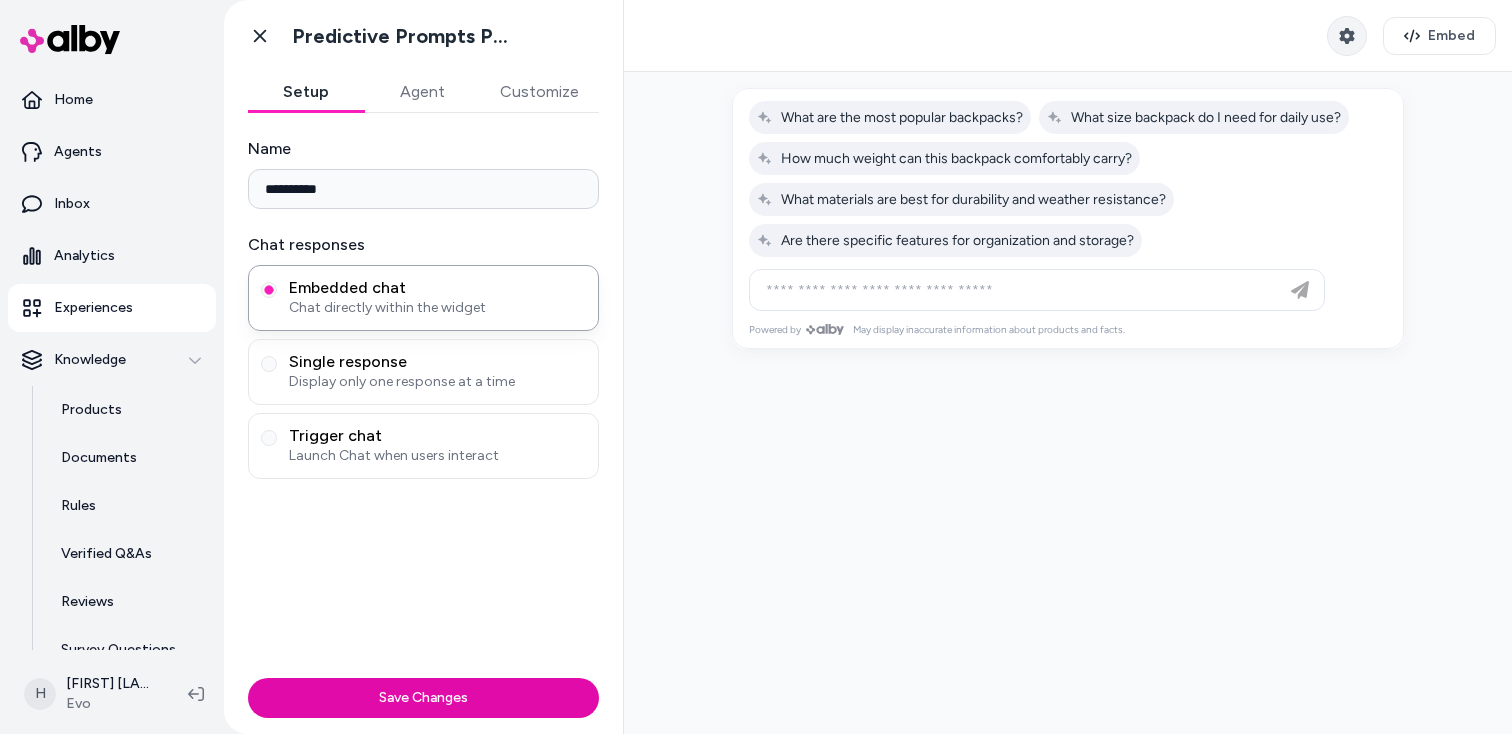 click at bounding box center (1347, 36) 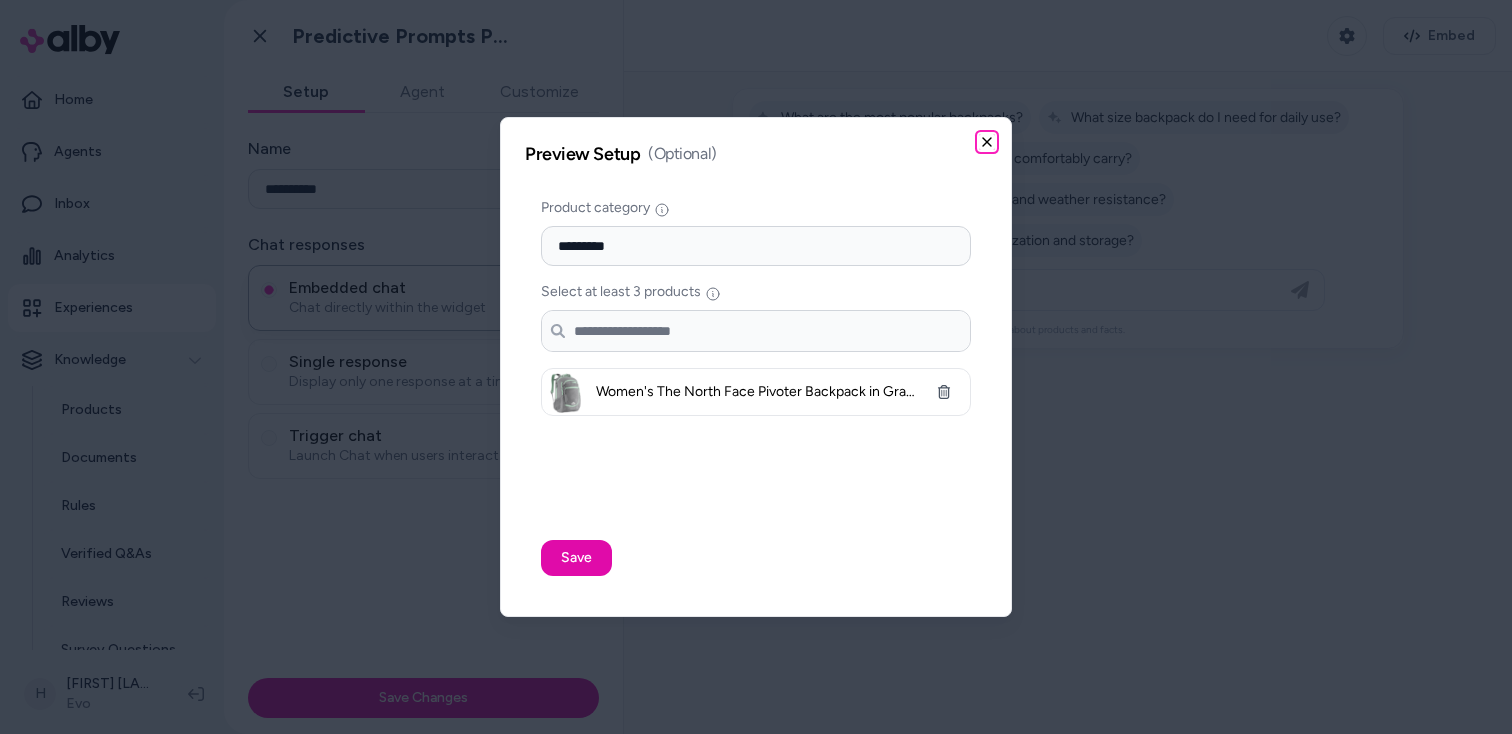 click 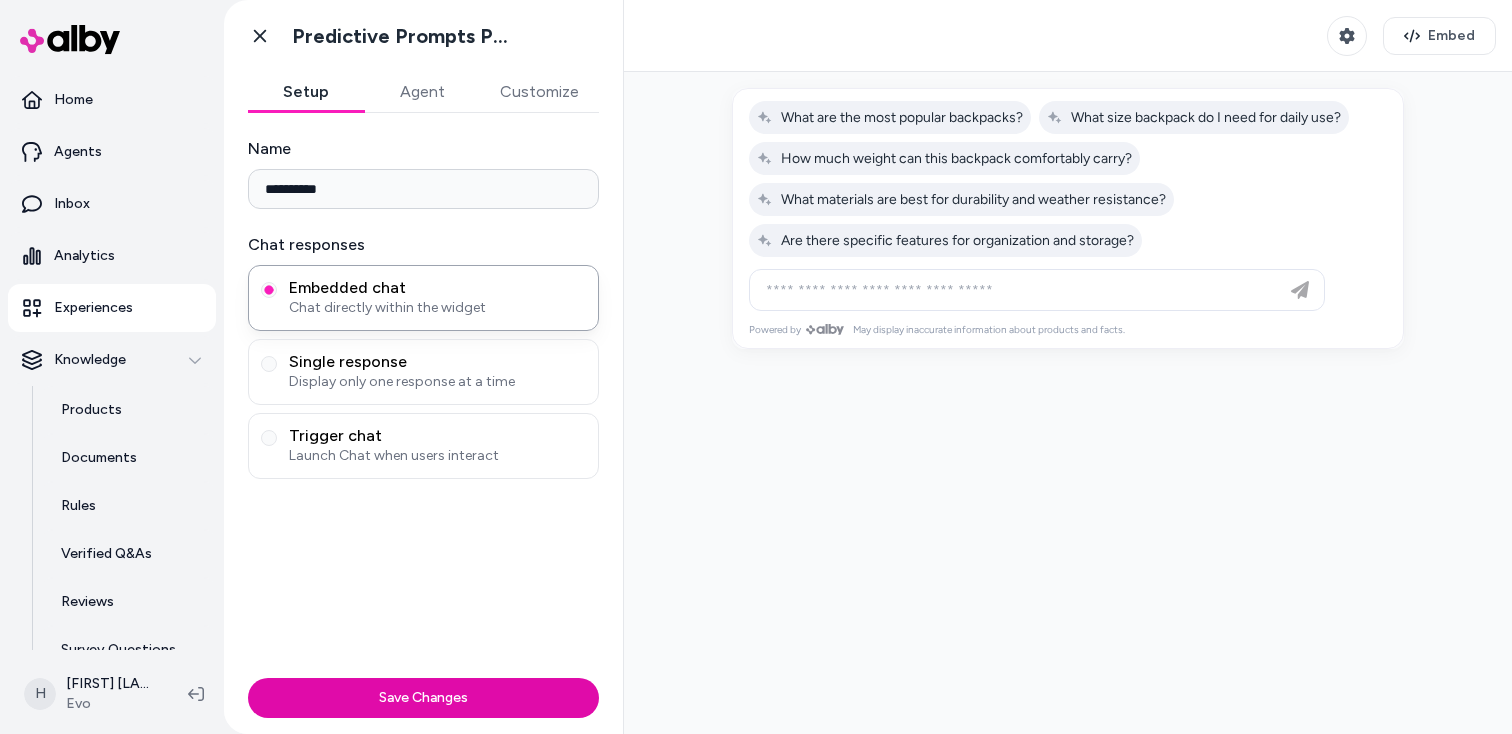 type 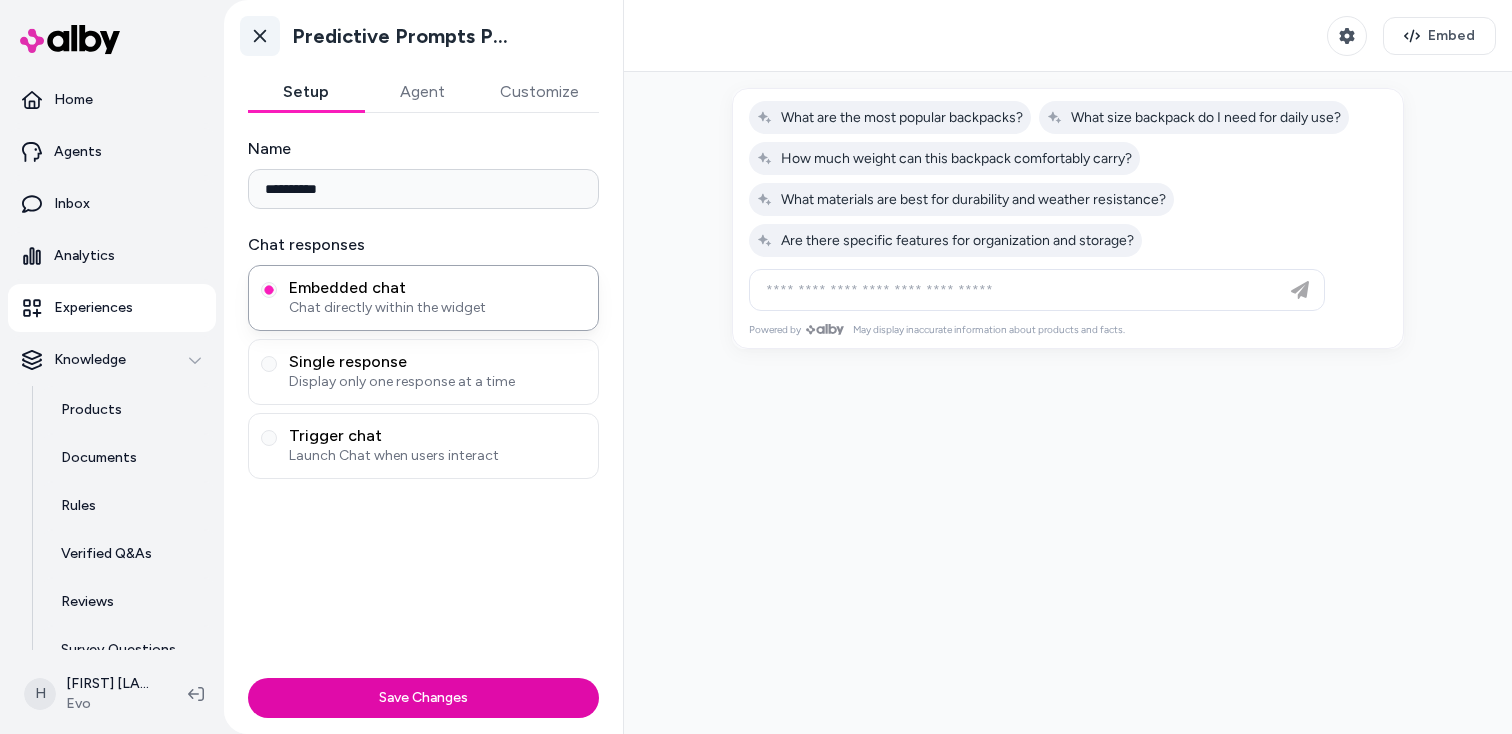 click 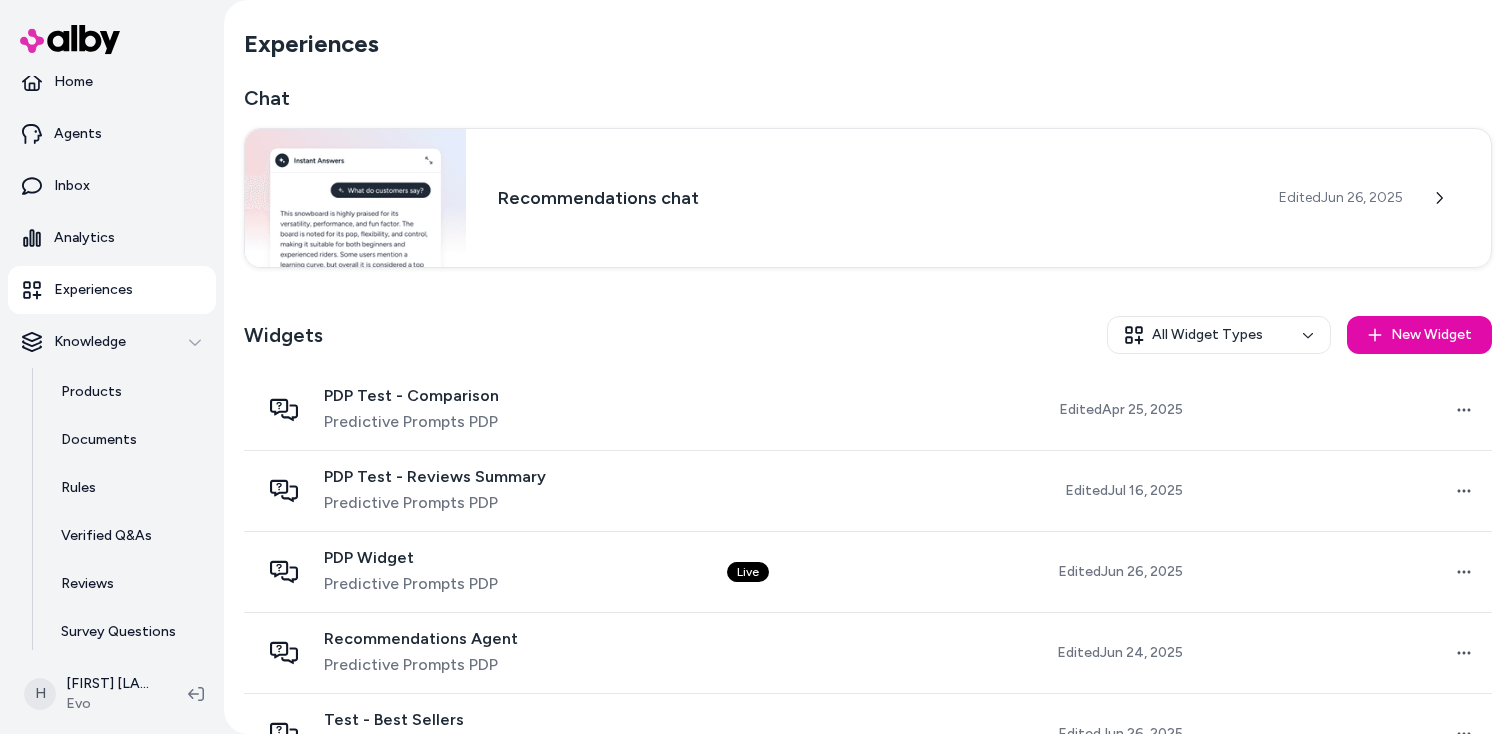 scroll, scrollTop: 0, scrollLeft: 0, axis: both 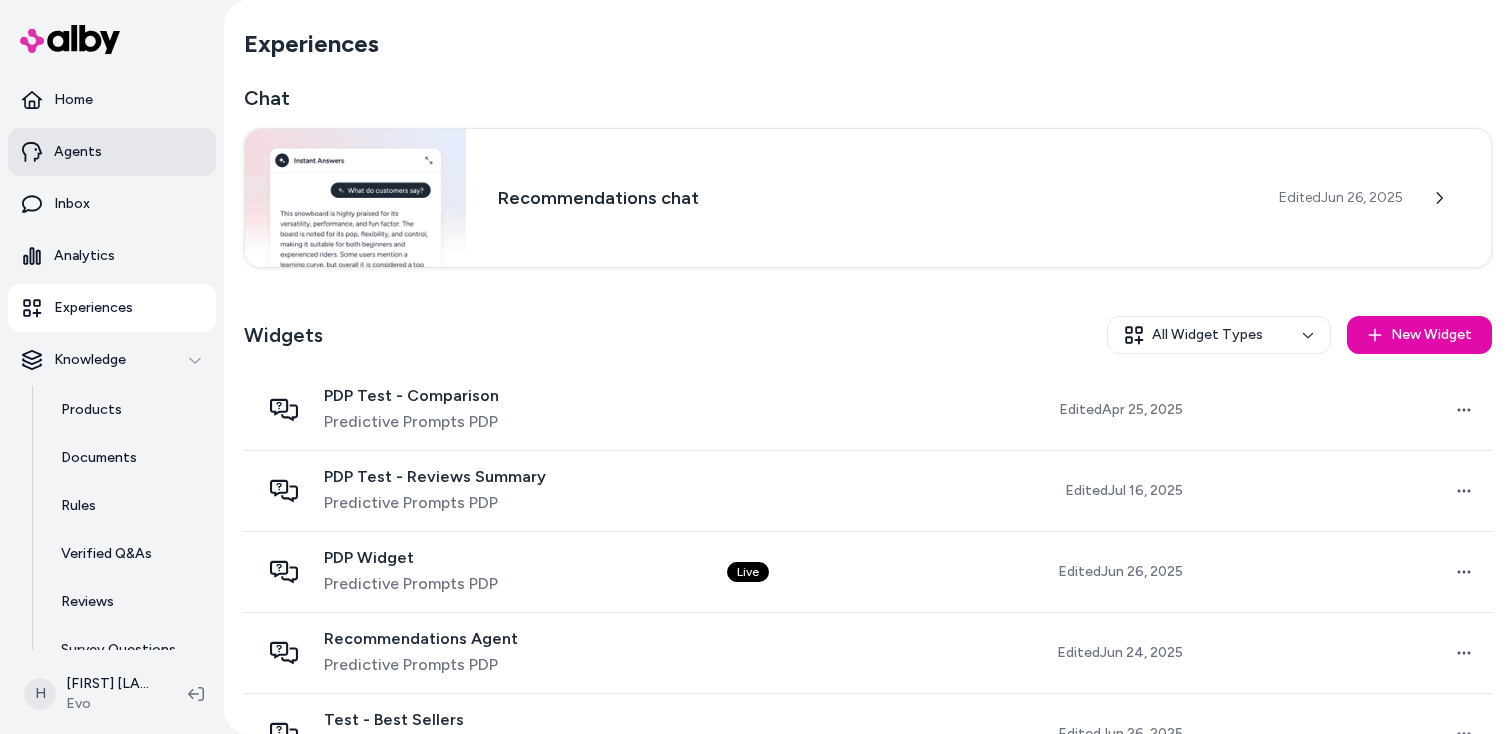 click on "Agents" at bounding box center (112, 152) 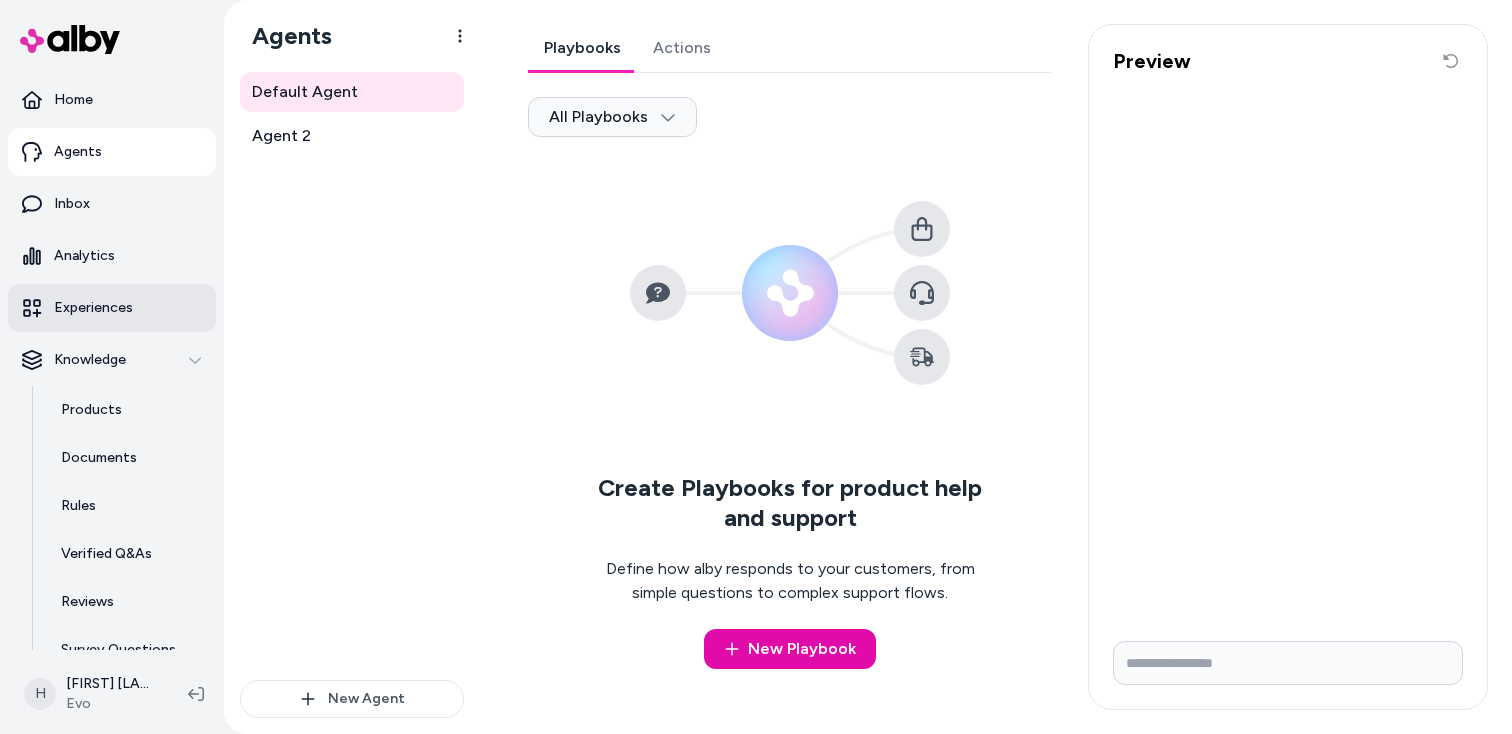 click on "Experiences" at bounding box center (112, 308) 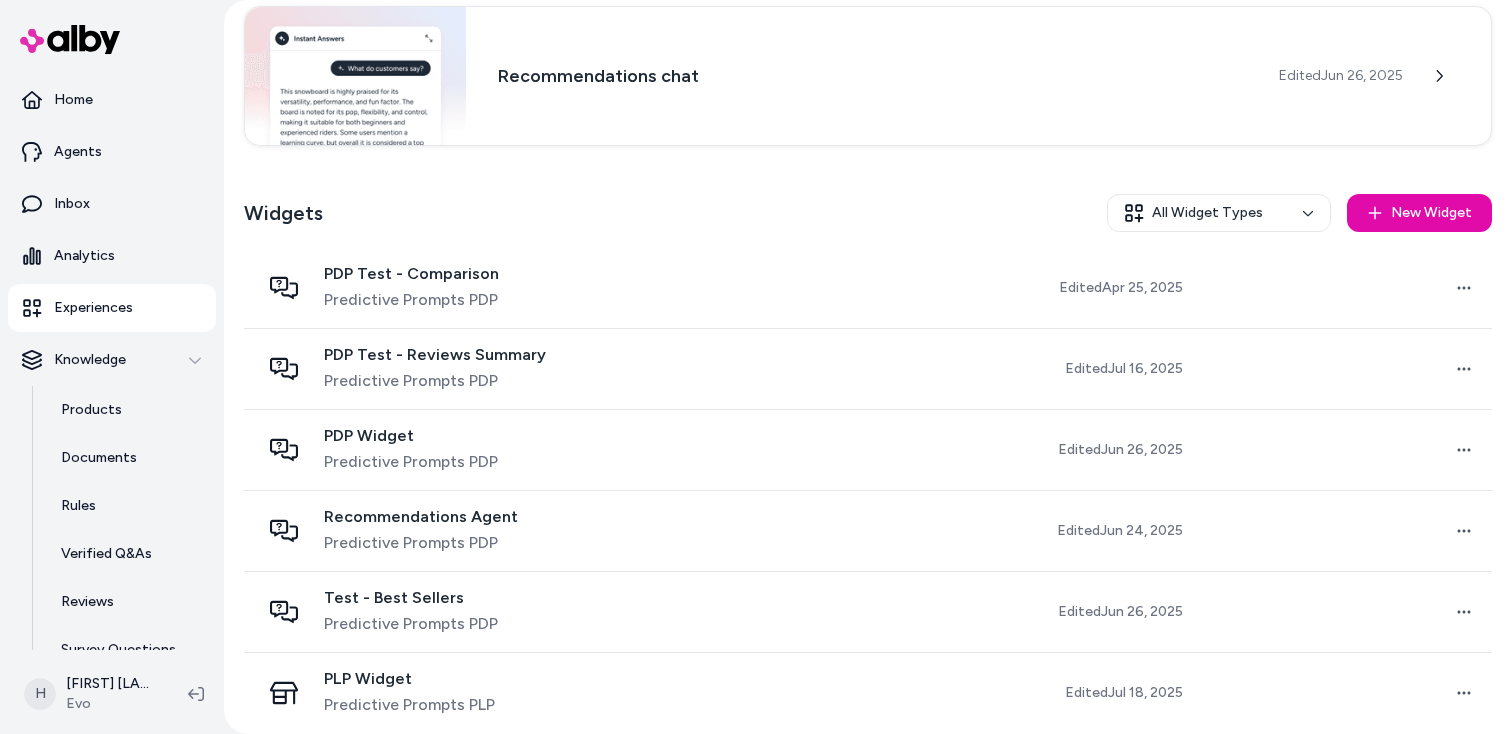 scroll, scrollTop: 137, scrollLeft: 0, axis: vertical 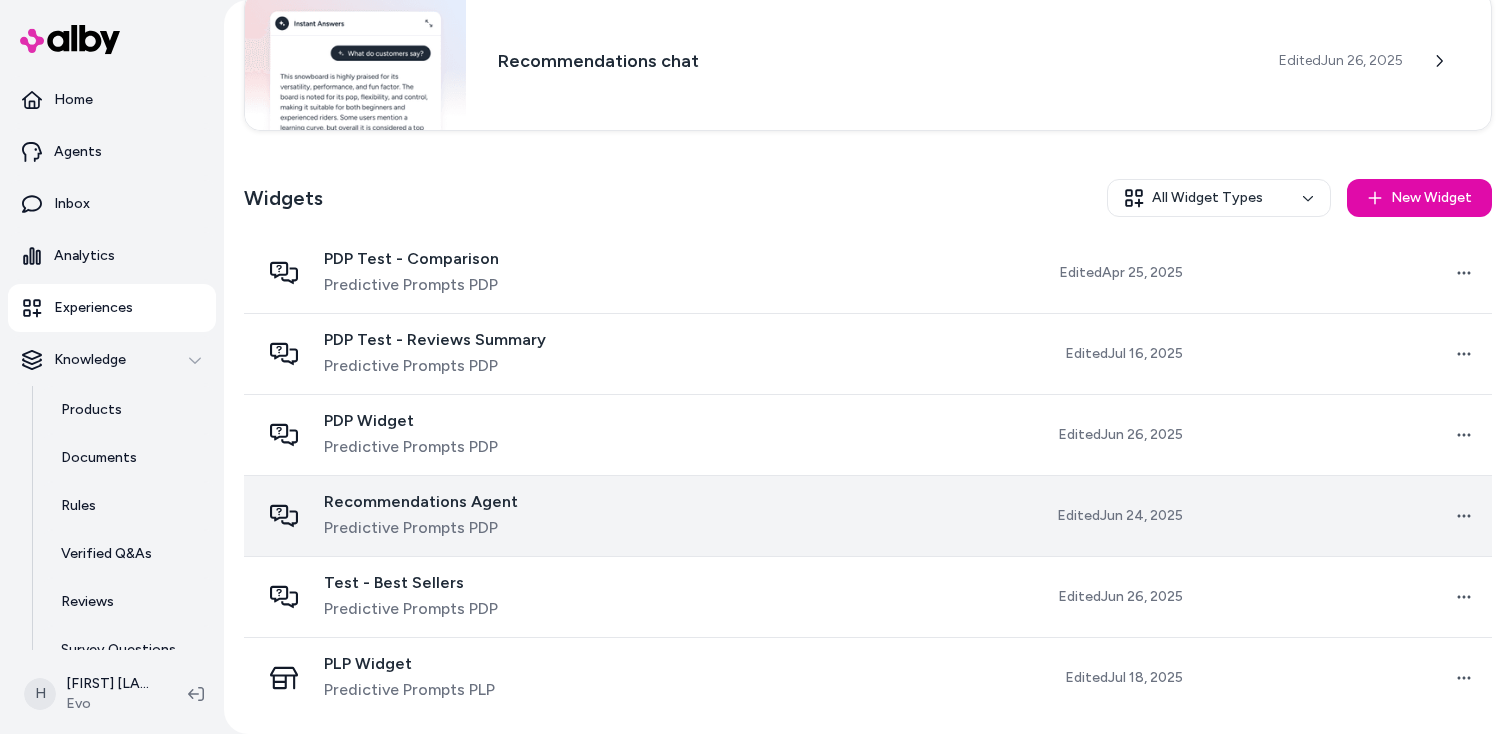 click on "Recommendations Agent Predictive Prompts PDP" at bounding box center (477, 516) 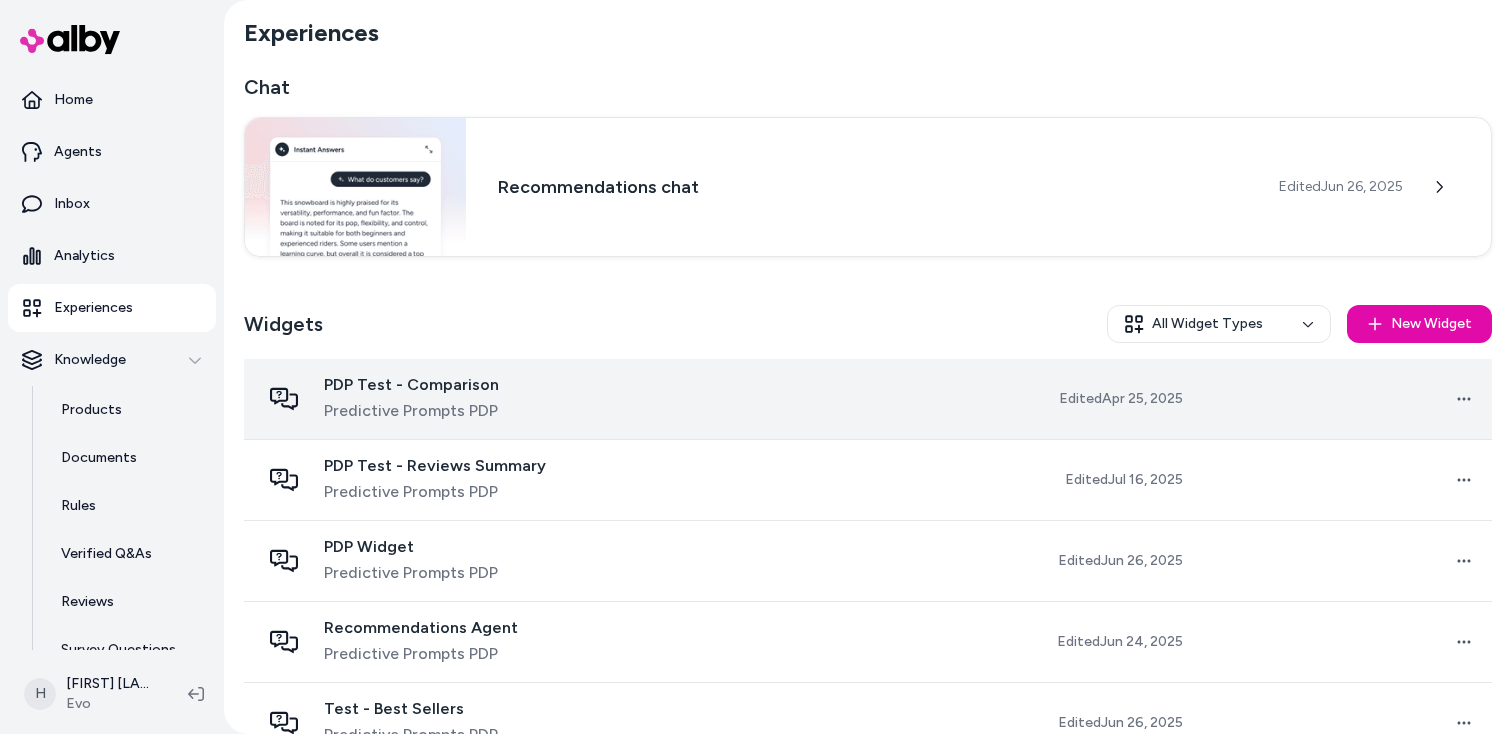 scroll, scrollTop: 0, scrollLeft: 0, axis: both 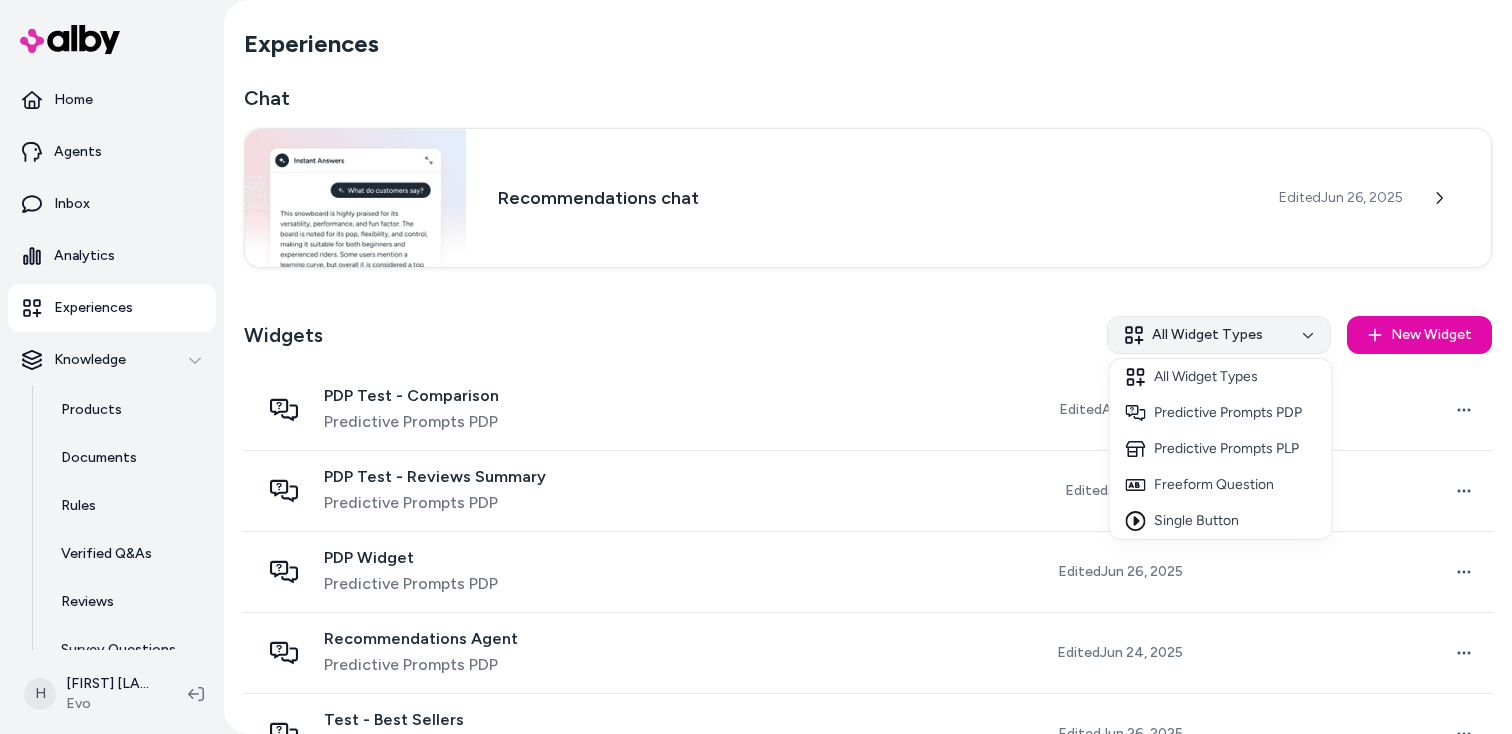 click on "Home Agents Inbox Analytics Experiences Knowledge Products Documents Rules Verified Q&As Reviews Survey Questions Integrations H [FIRST] [LAST] Evo Experiences Chat Recommendations chat Edited Jun 26, 2025 Widgets All Widget Types New Widget PDP Test - Comparison Predictive Prompts PDP Edited Apr 25, 2025 Open menu PDP Test - Reviews Summary Predictive Prompts PDP Edited Jul 16, 2025 Open menu PDP Widget Predictive Prompts PDP Edited Jun 26, 2025 Open menu Recommendations Agent Predictive Prompts PDP Edited Jun 24, 2025 Open menu Test - Best Sellers Predictive Prompts PDP Edited Jun 26, 2025 Open menu PLP Widget Predictive Prompts PLP Edited Jul 18, 2025 Open menu All Widget Types Predictive Prompts PDP Predictive Prompts PLP Freeform Question Single Button" at bounding box center [756, 367] 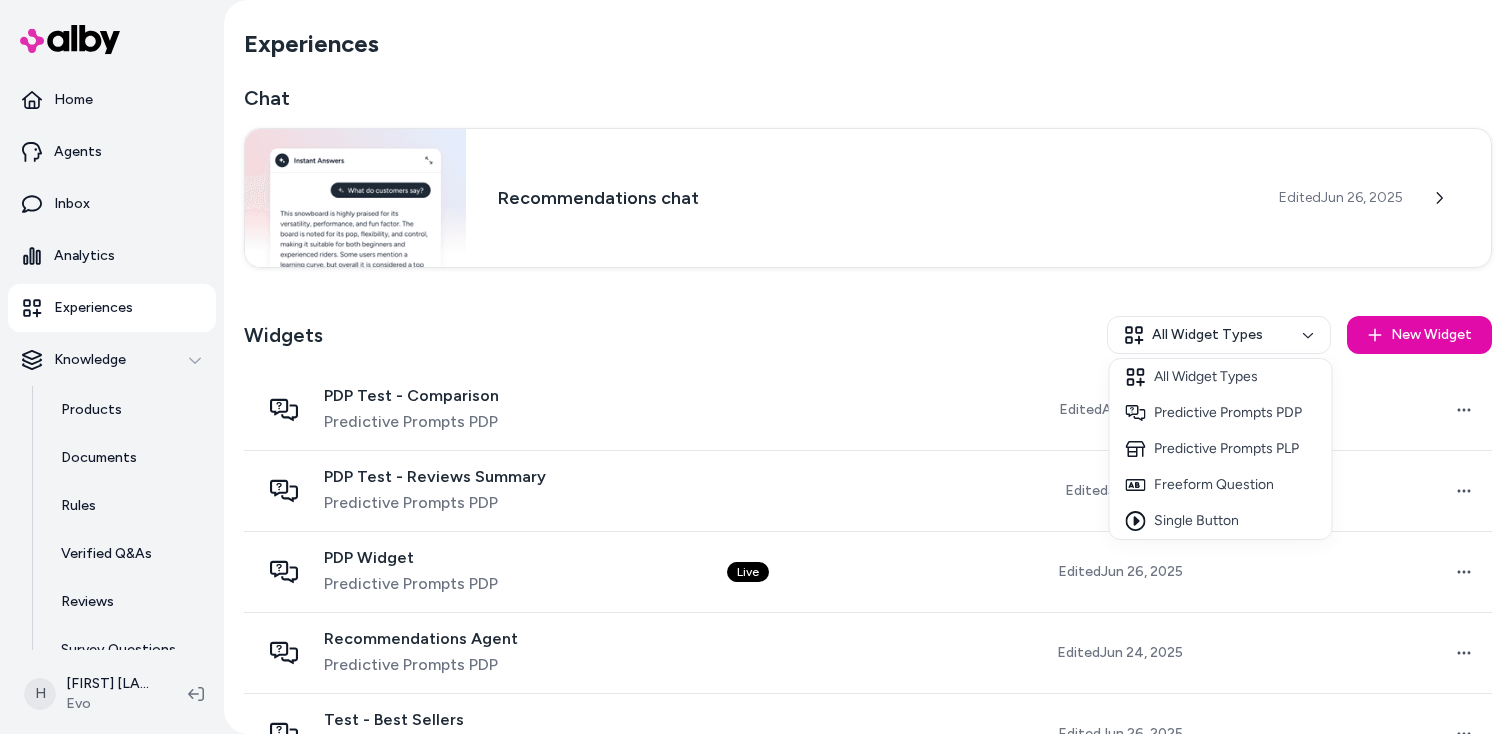 click on "Home Agents Inbox Analytics Experiences Knowledge Products Documents Rules Verified Q&As Reviews Survey Questions Integrations H [FIRST] [LAST] Evo Experiences Chat Recommendations chat Edited Jun 26, 2025 Widgets All Widget Types New Widget PDP Test - Comparison Predictive Prompts PDP Edited Apr 25, 2025 Open menu PDP Test - Reviews Summary Predictive Prompts PDP Edited Jul 16, 2025 Open menu PDP Widget Predictive Prompts PDP Edited Jun 26, 2025 Open menu Recommendations Agent Predictive Prompts PDP Edited Jun 24, 2025 Open menu Test - Best Sellers Predictive Prompts PDP Edited Jun 26, 2025 Open menu PLP Widget Predictive Prompts PLP Edited Jul 18, 2025 Open menu All Widget Types Predictive Prompts PDP Predictive Prompts PLP Freeform Question Single Button" at bounding box center (756, 367) 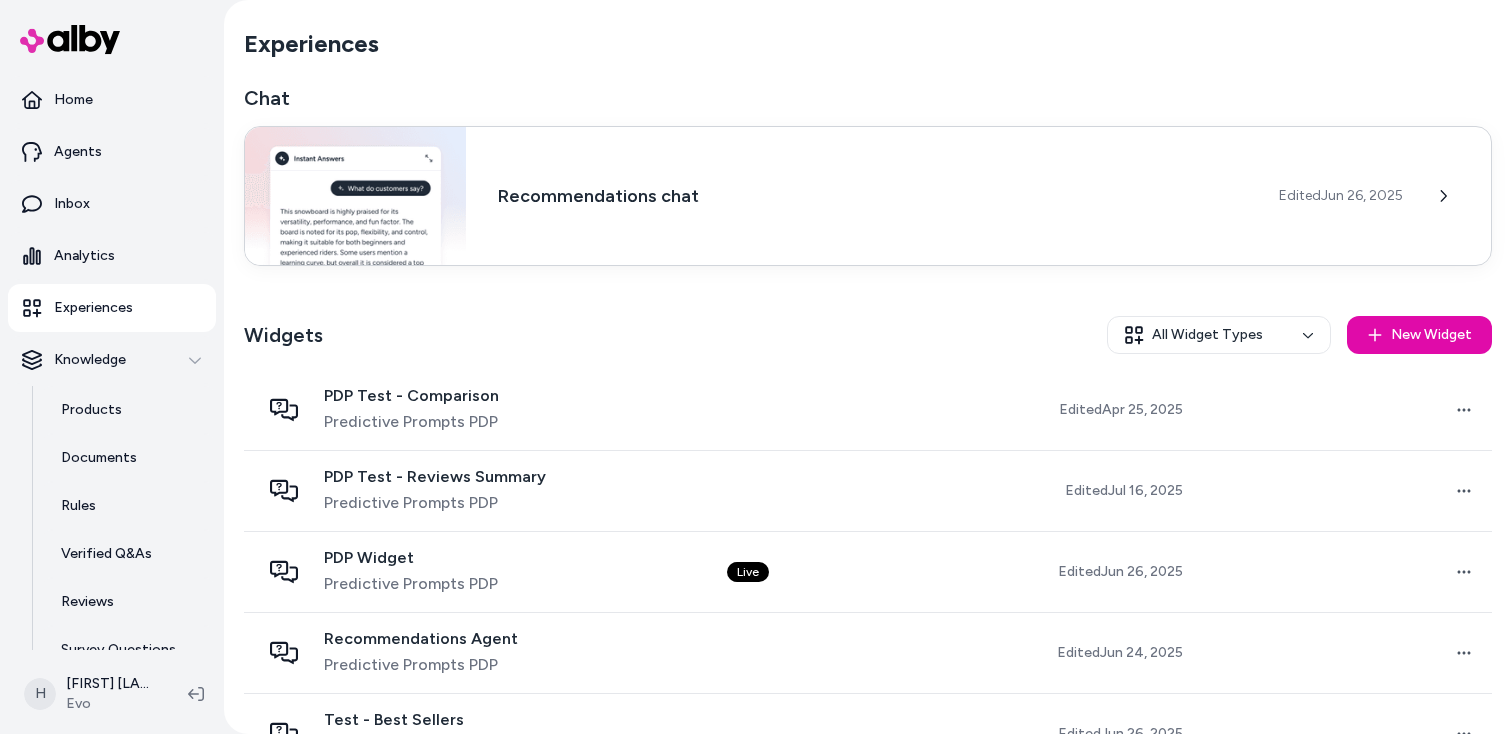 click on "Recommendations chat" at bounding box center [872, 196] 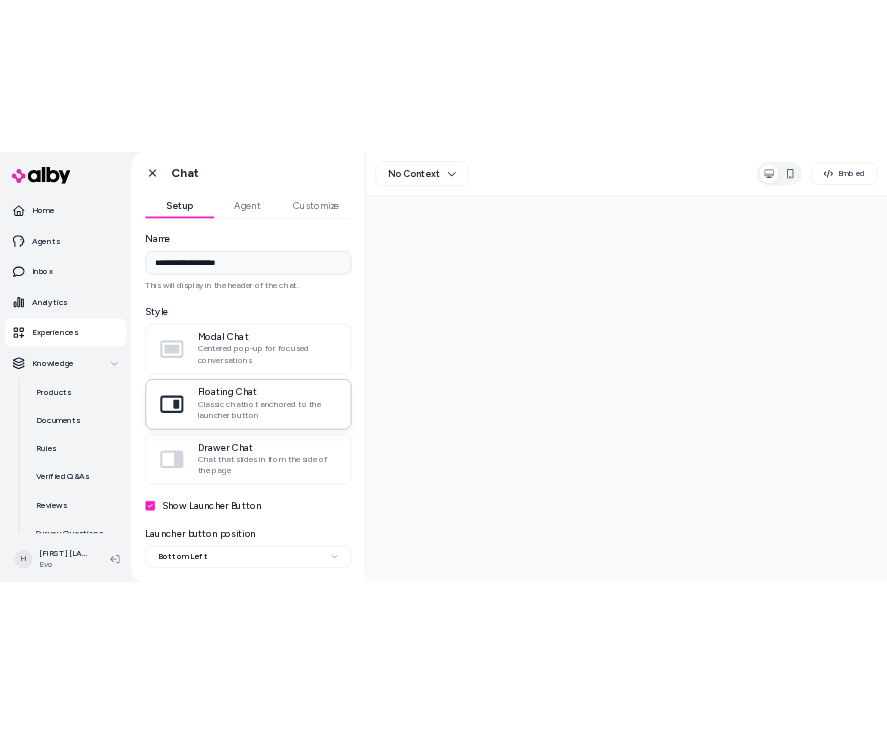 scroll, scrollTop: 0, scrollLeft: 0, axis: both 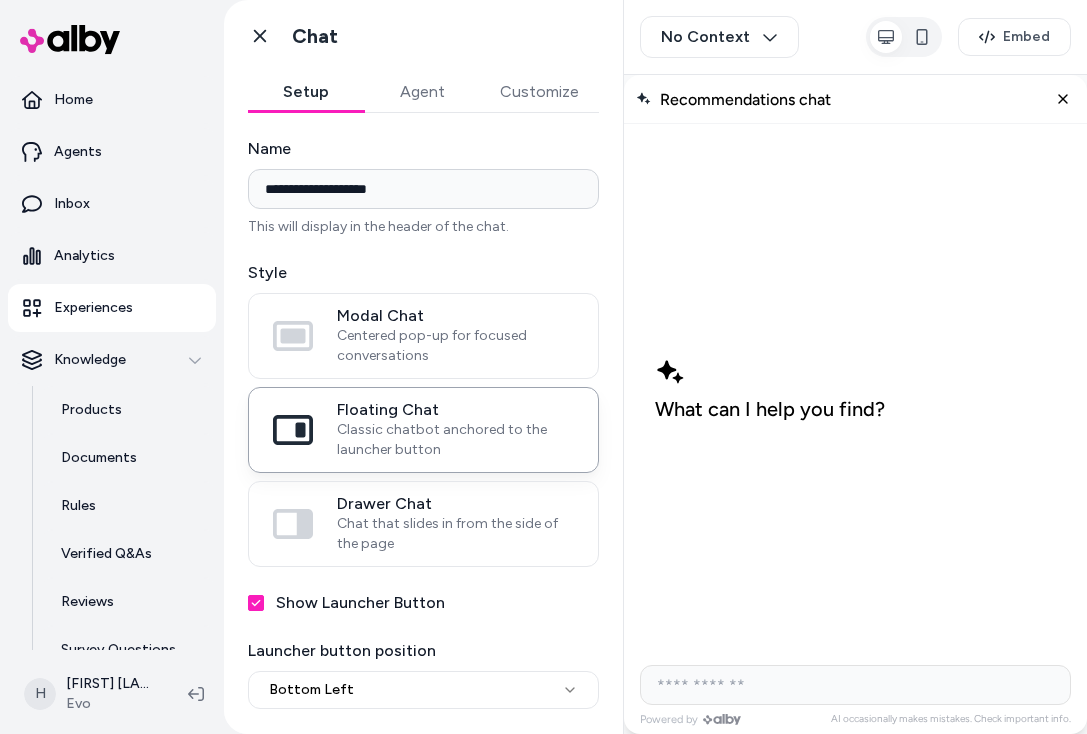 click at bounding box center [855, 685] 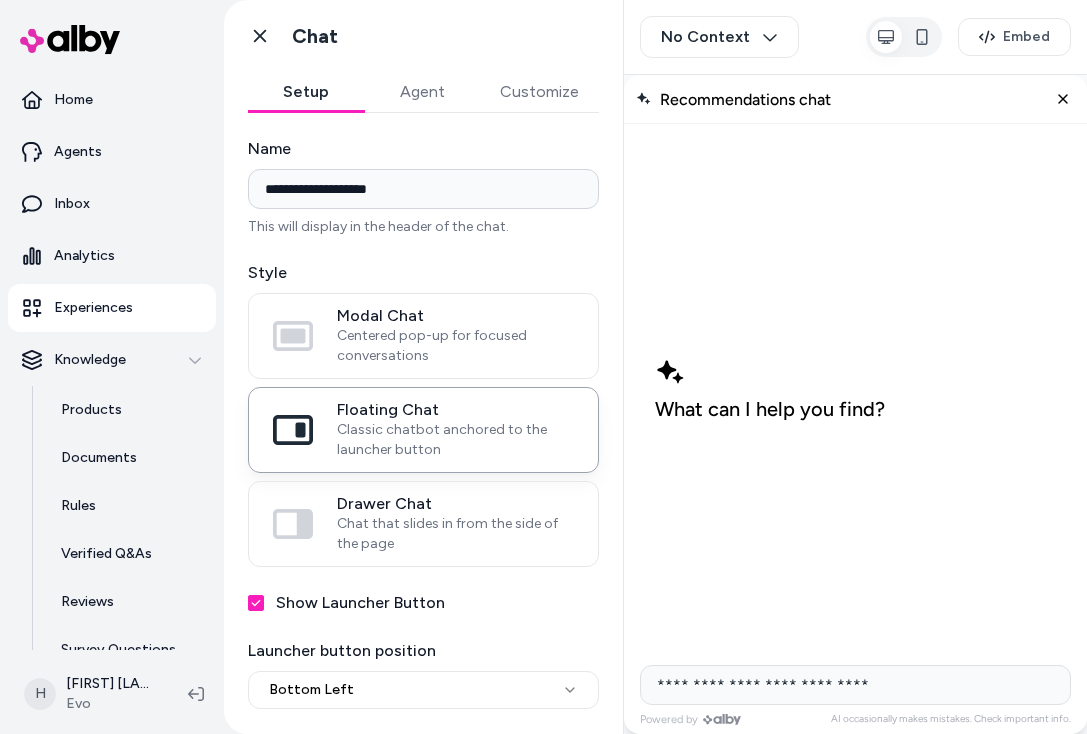 type on "**********" 